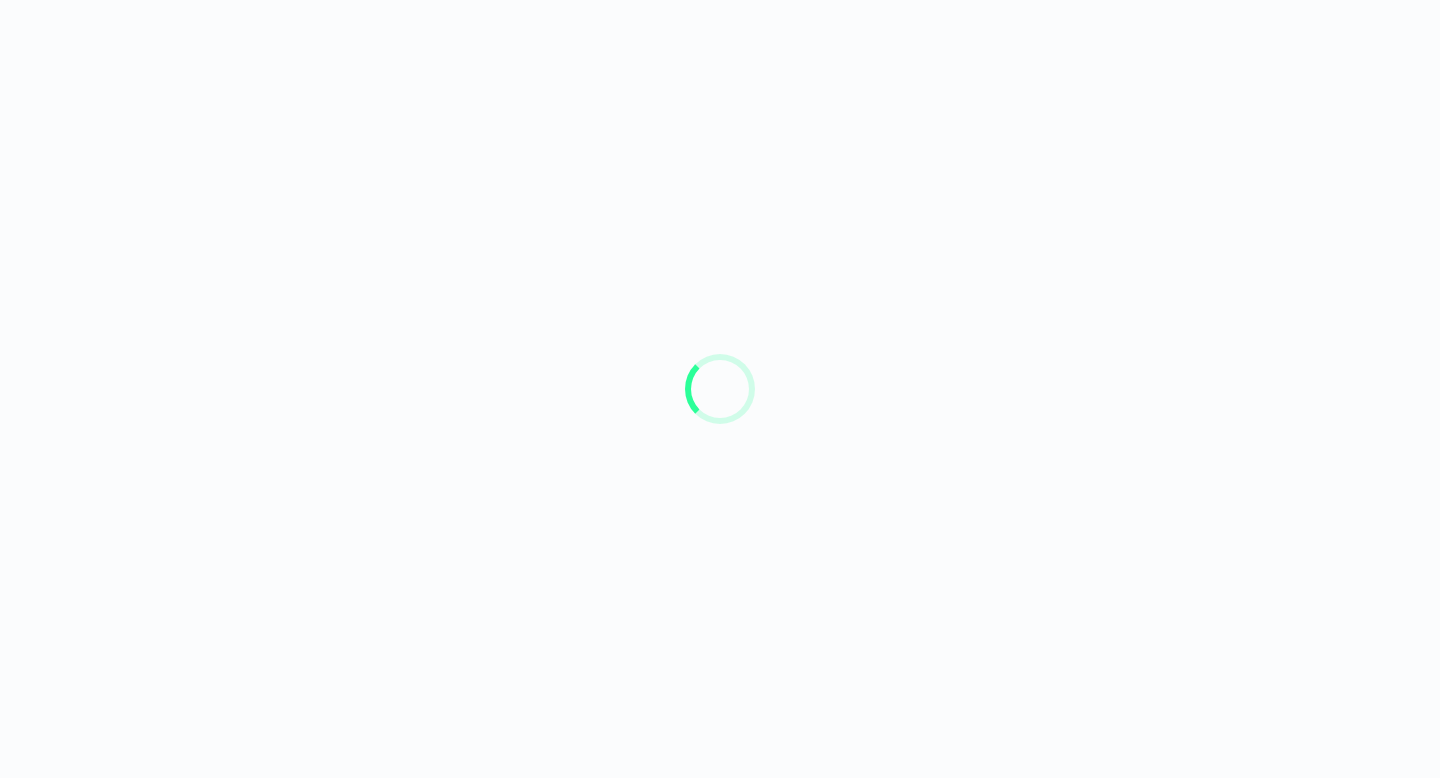 scroll, scrollTop: 0, scrollLeft: 0, axis: both 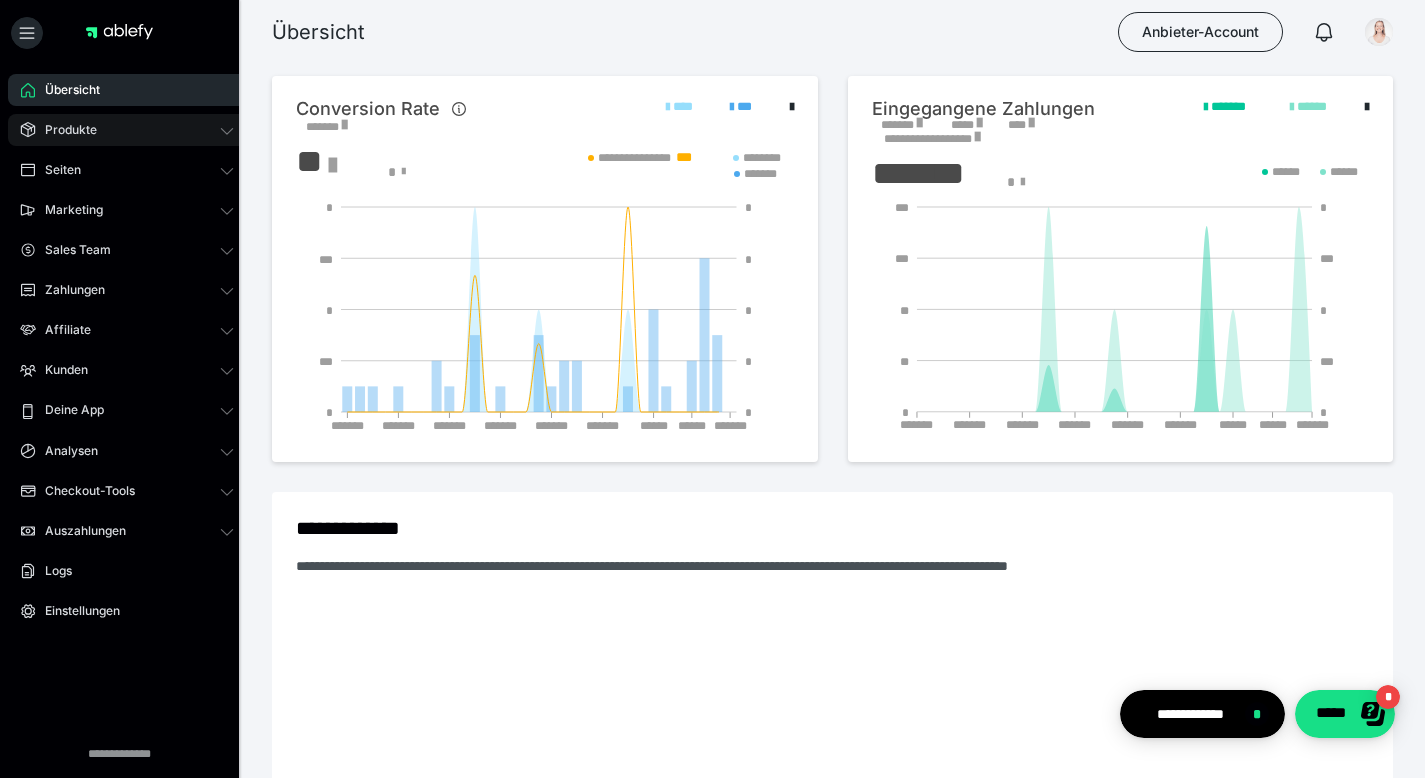 click on "Produkte" at bounding box center [64, 130] 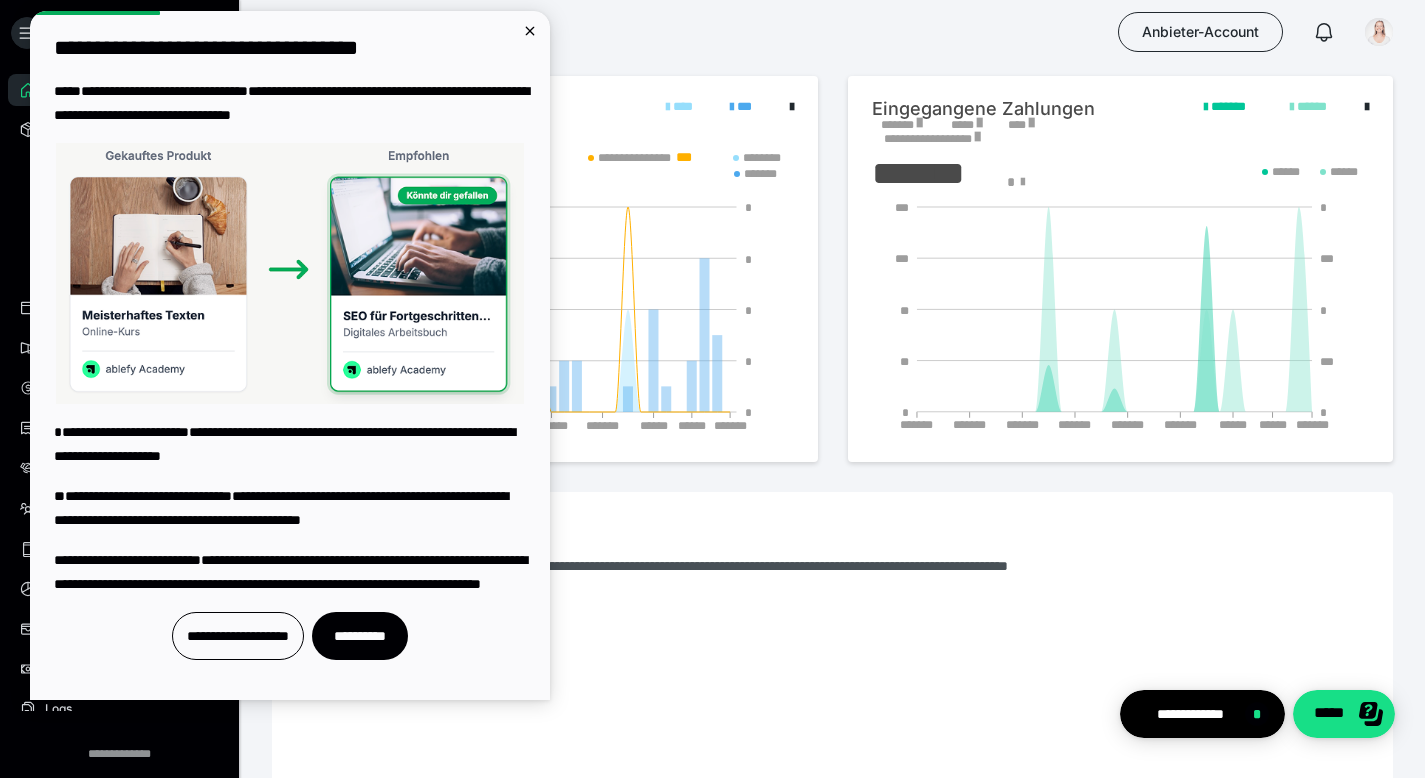 scroll, scrollTop: 0, scrollLeft: 0, axis: both 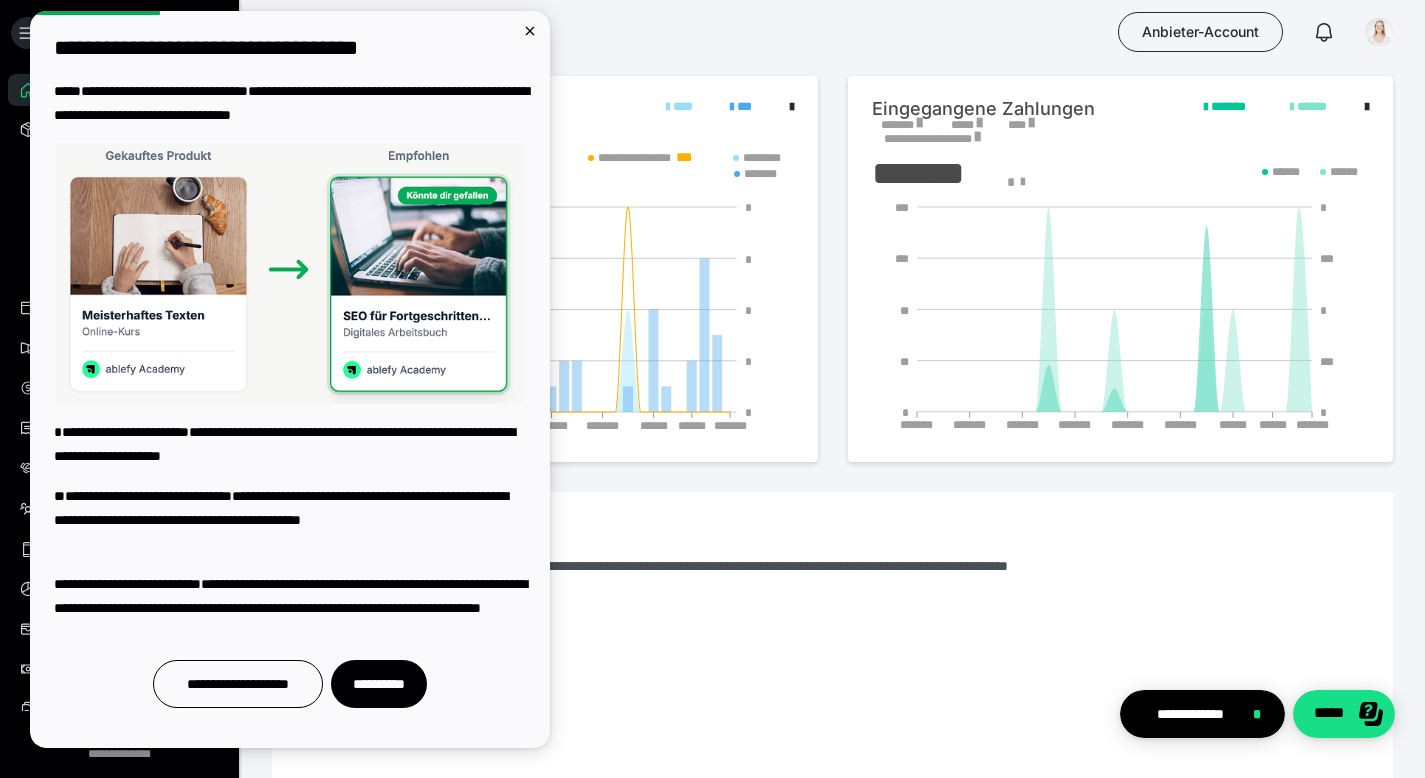drag, startPoint x: 110, startPoint y: 145, endPoint x: 90, endPoint y: 172, distance: 33.600594 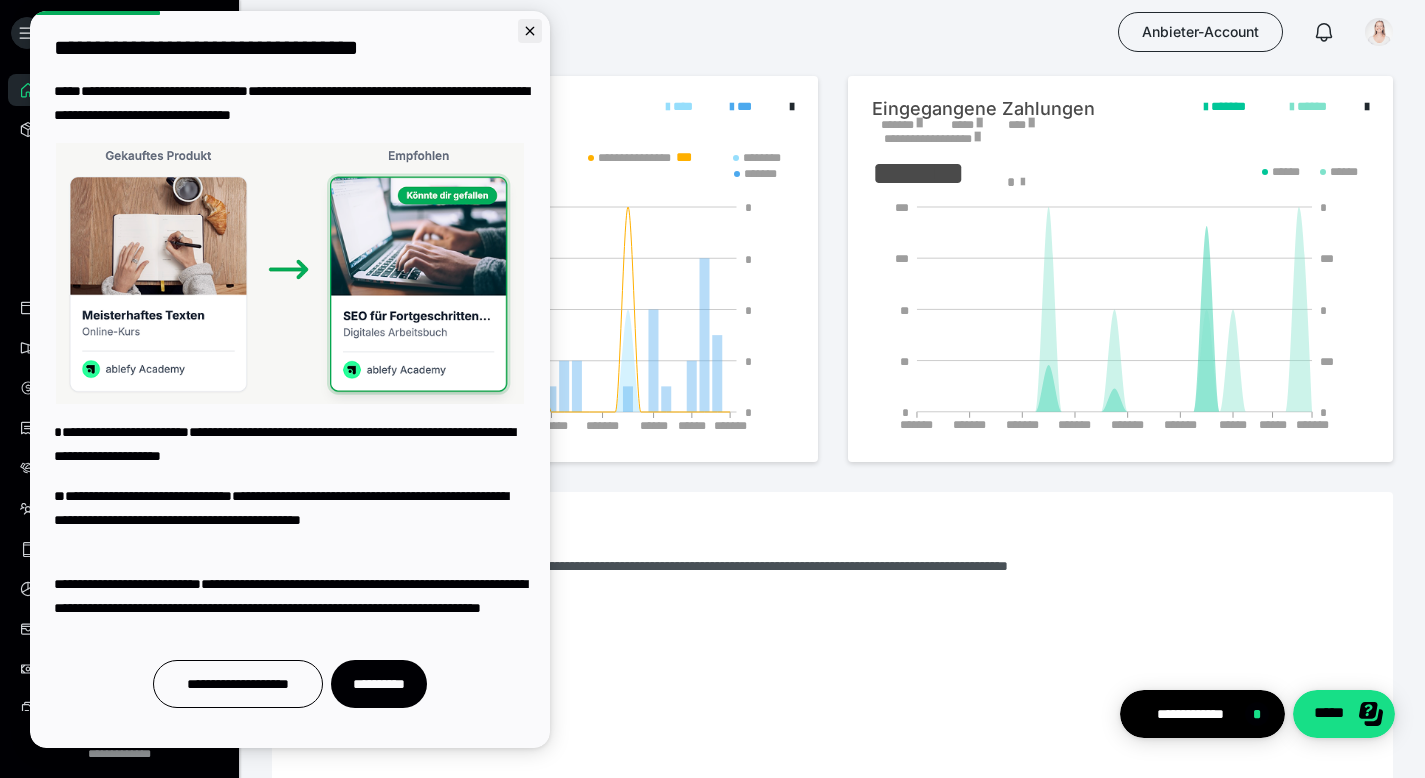 click 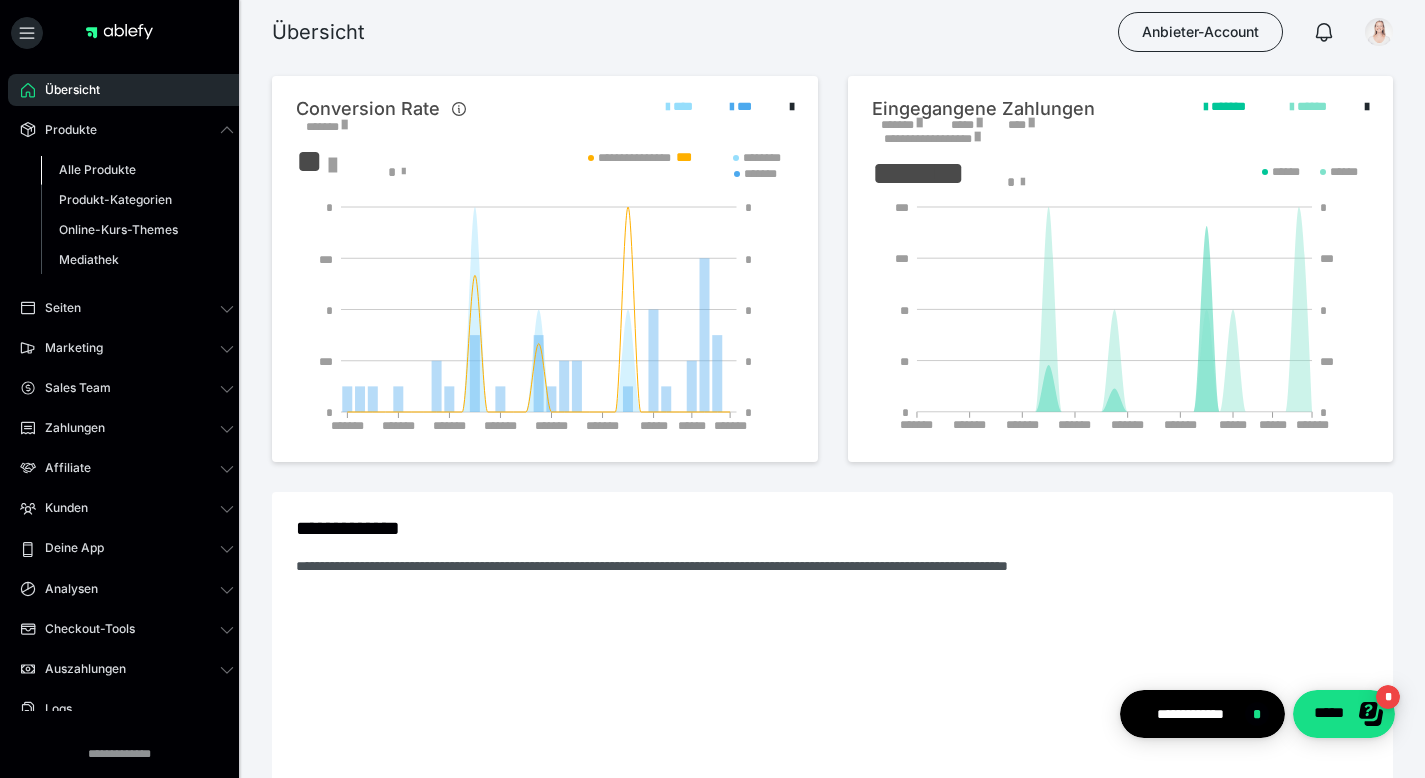 scroll, scrollTop: 0, scrollLeft: 0, axis: both 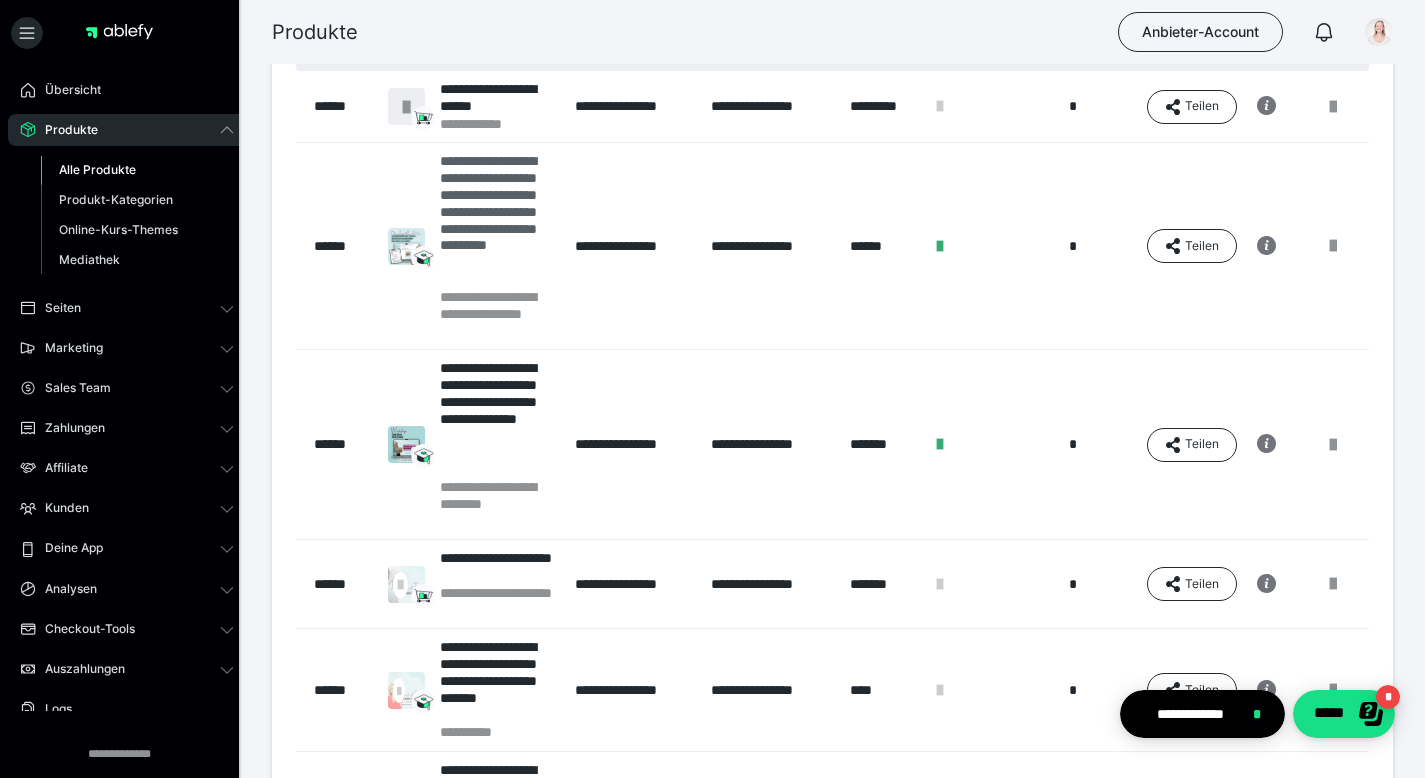 click on "**********" at bounding box center [497, 220] 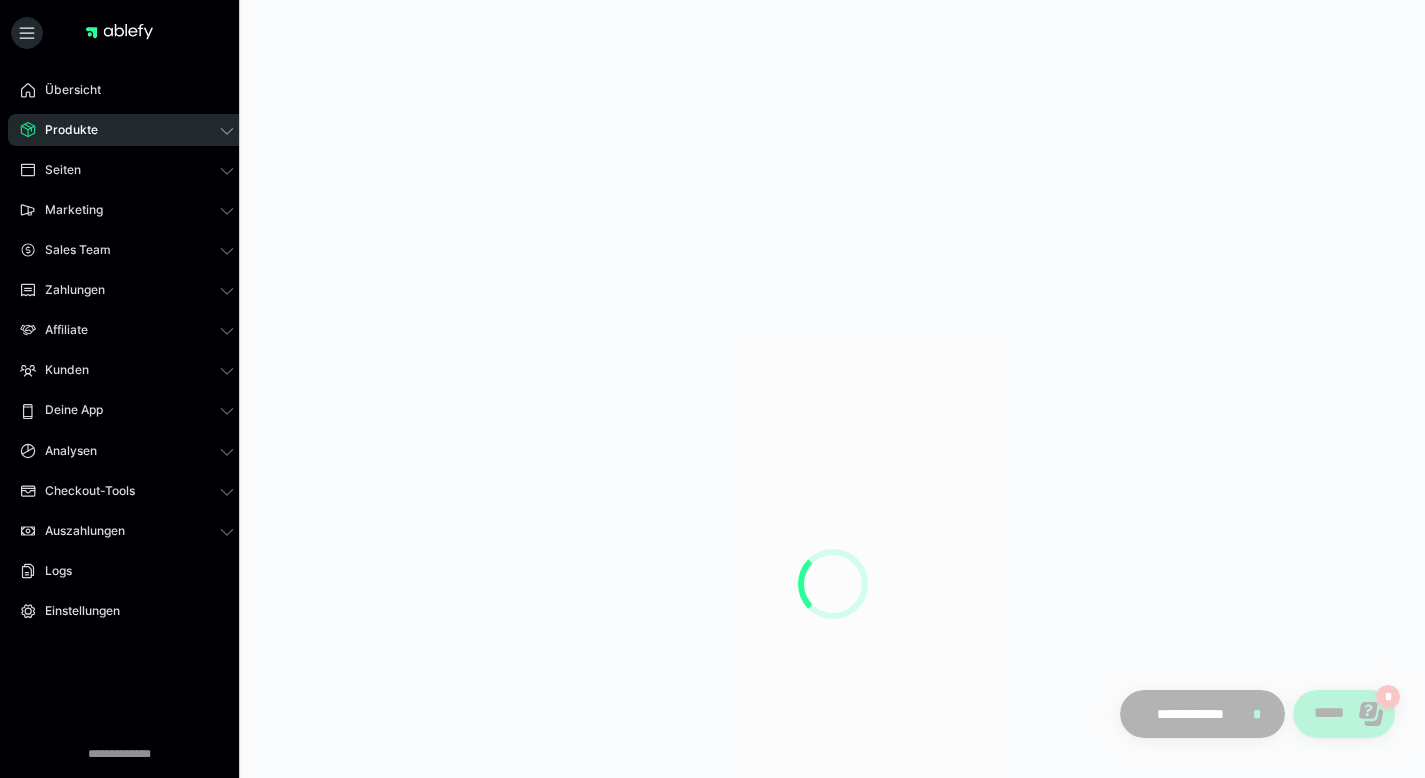 scroll, scrollTop: 0, scrollLeft: 0, axis: both 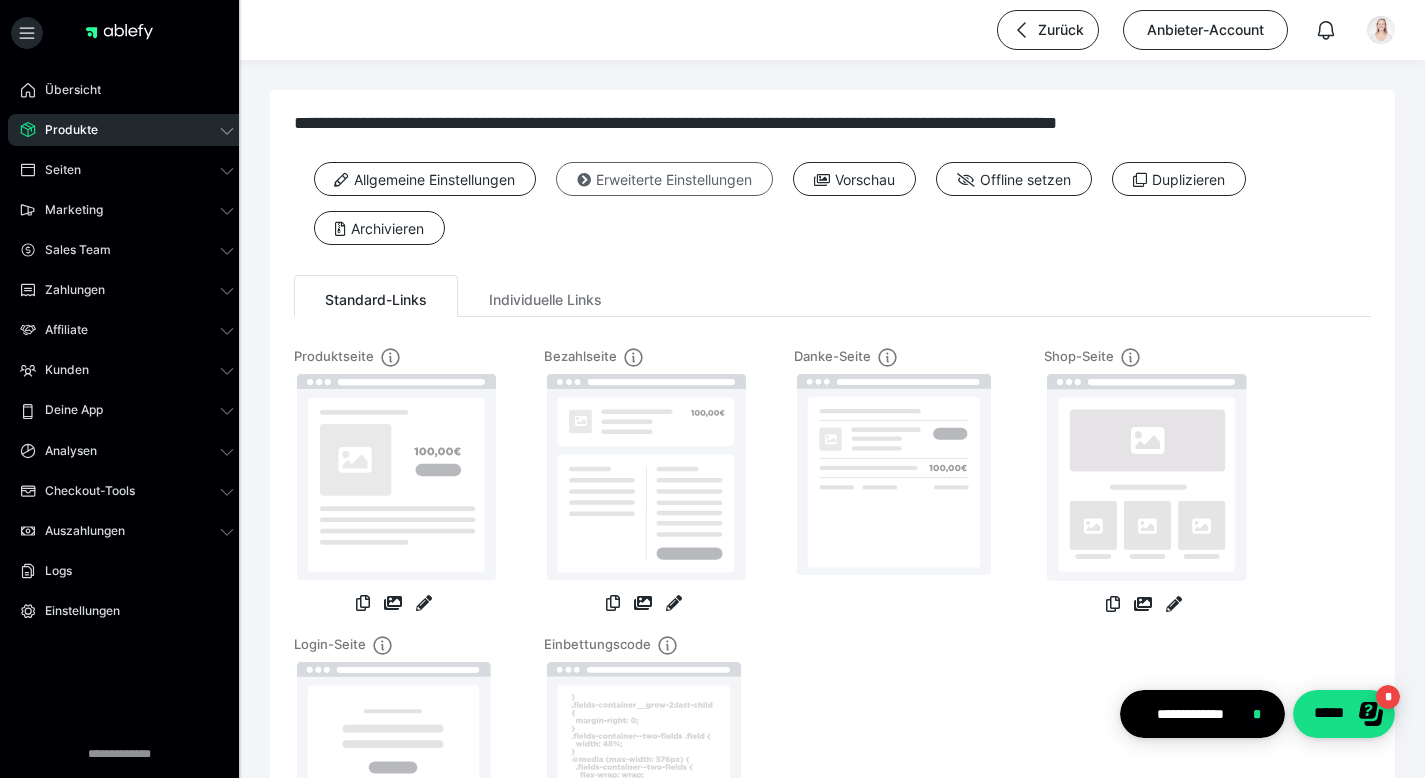 click on "Erweiterte Einstellungen" at bounding box center (664, 179) 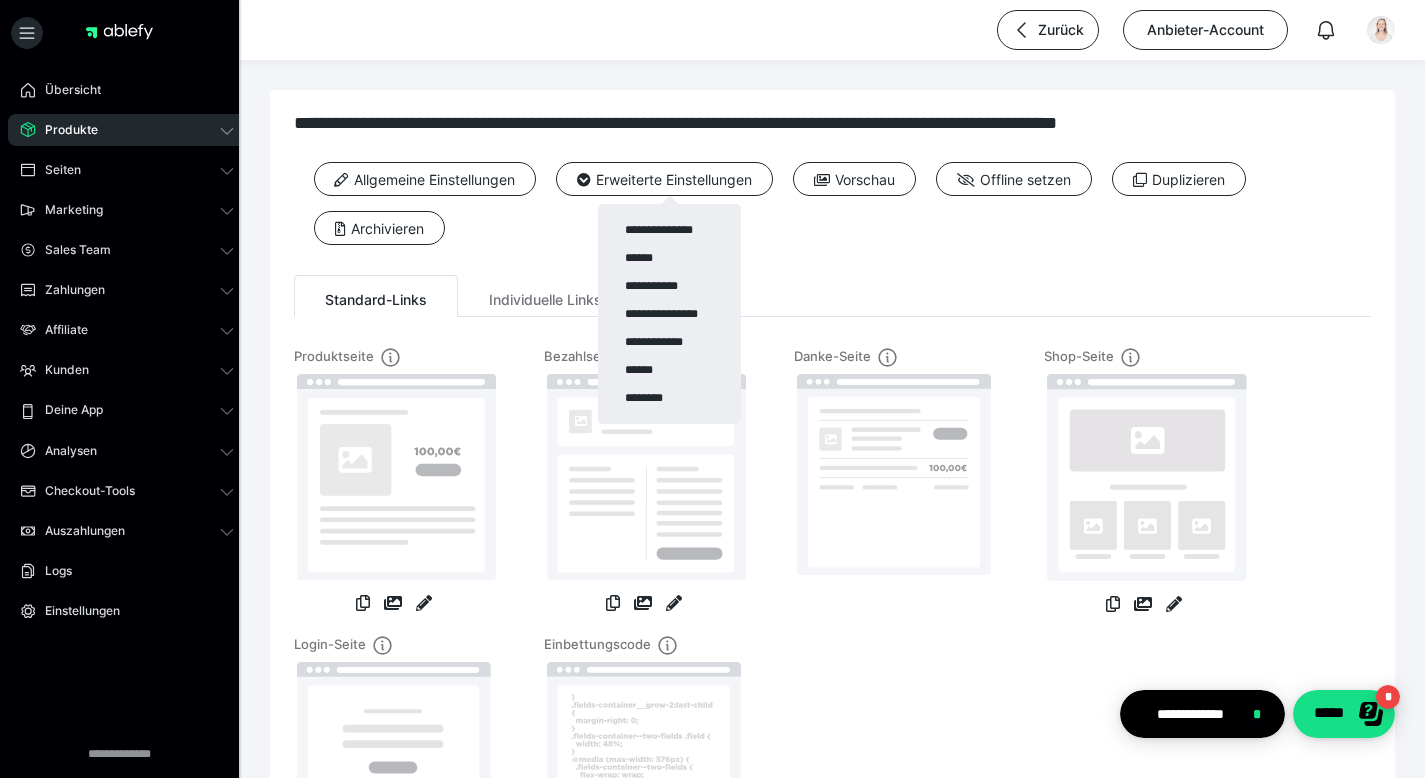 click at bounding box center (712, 389) 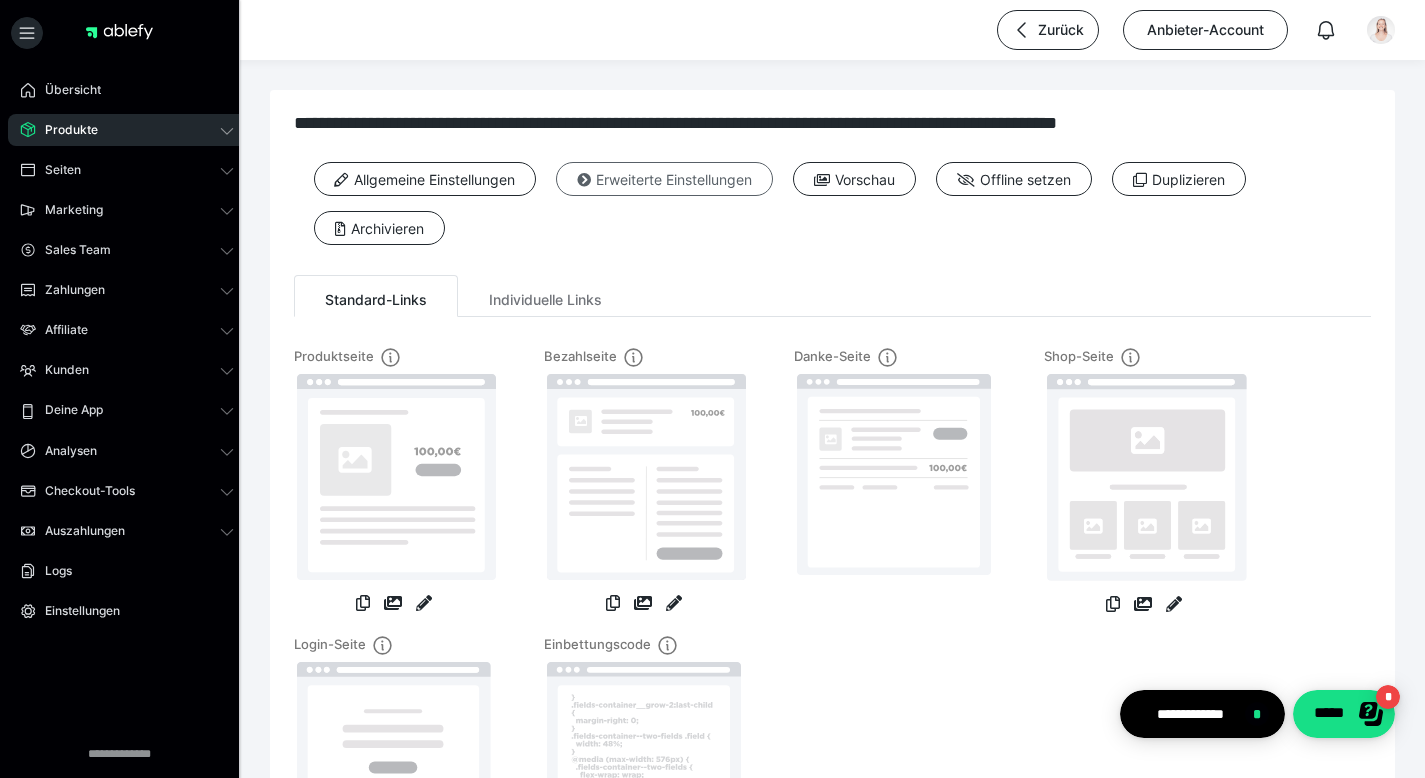 click on "Erweiterte Einstellungen" at bounding box center (664, 179) 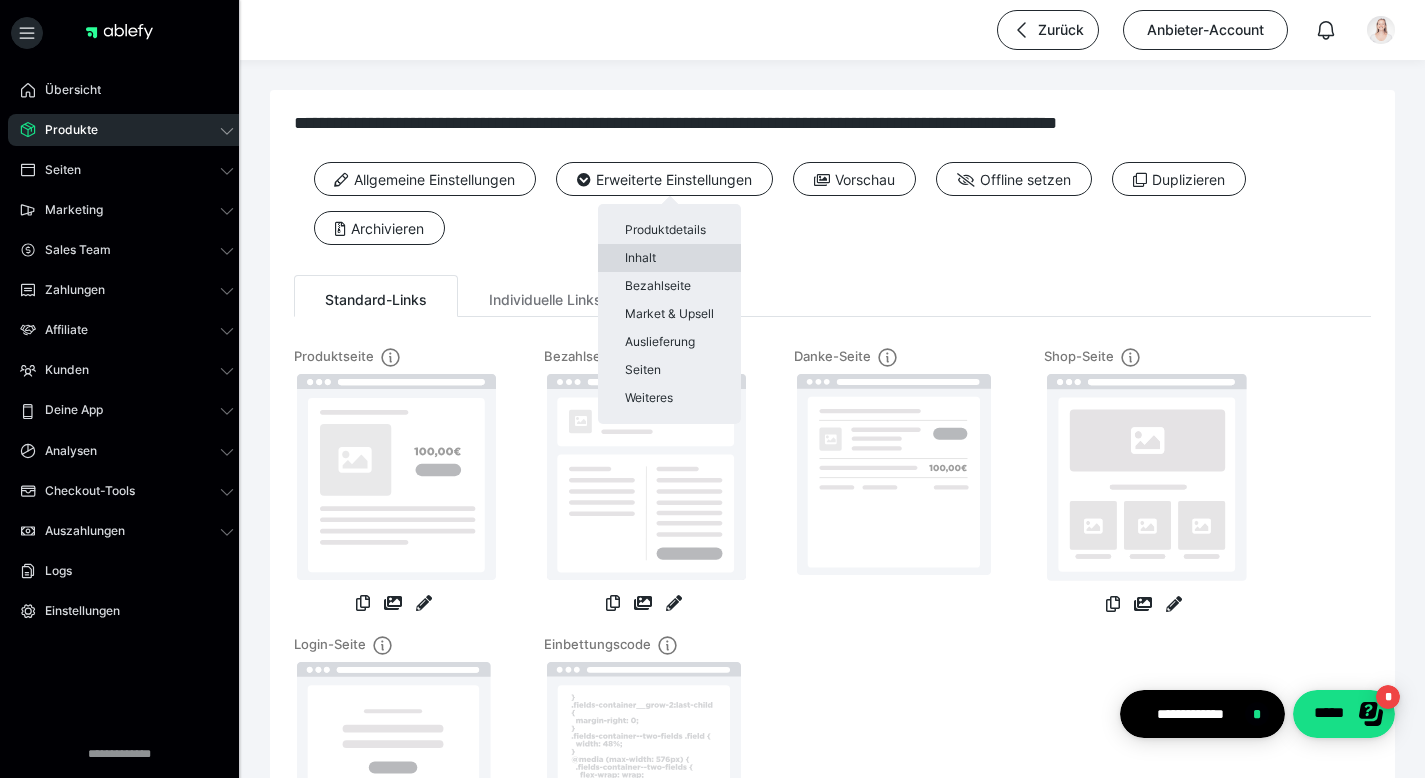 click on "Inhalt" at bounding box center [669, 258] 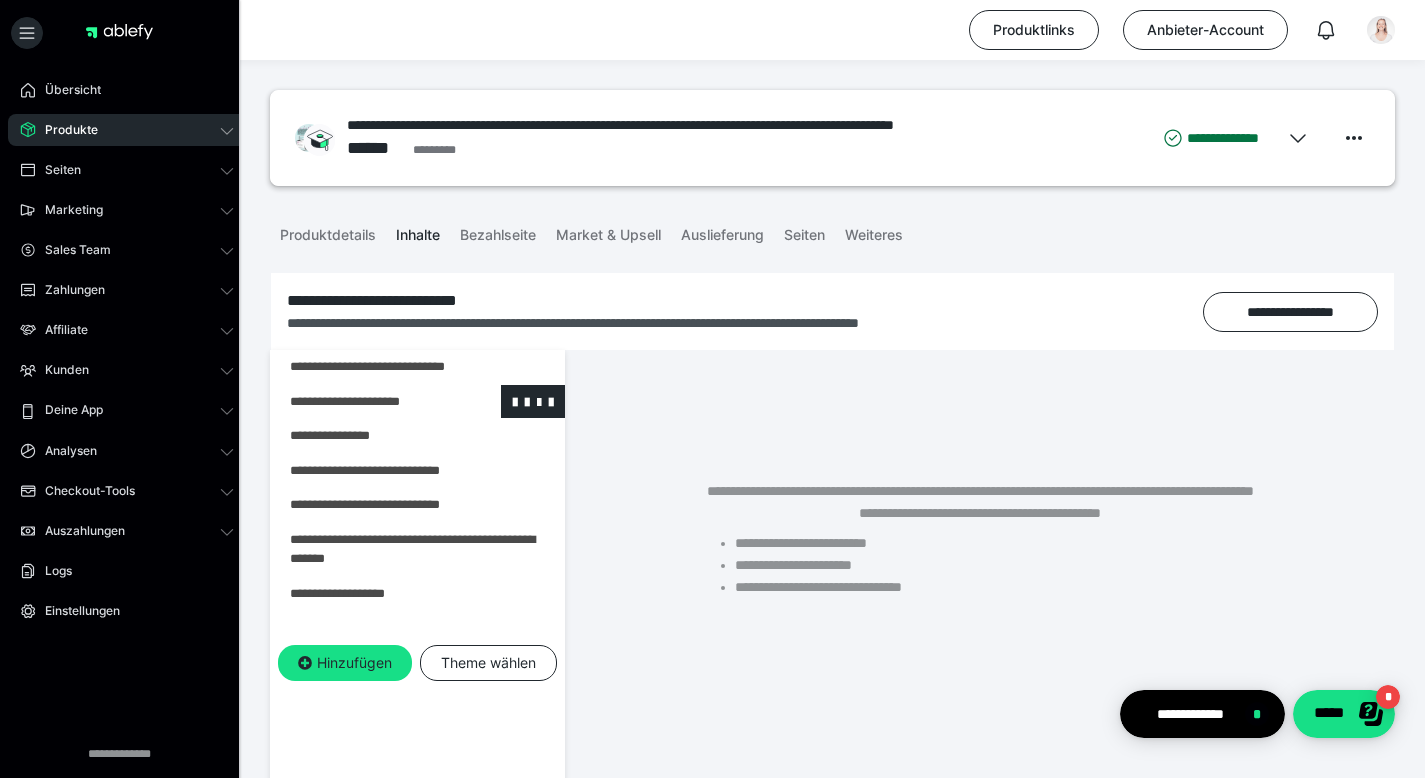 click at bounding box center [365, 402] 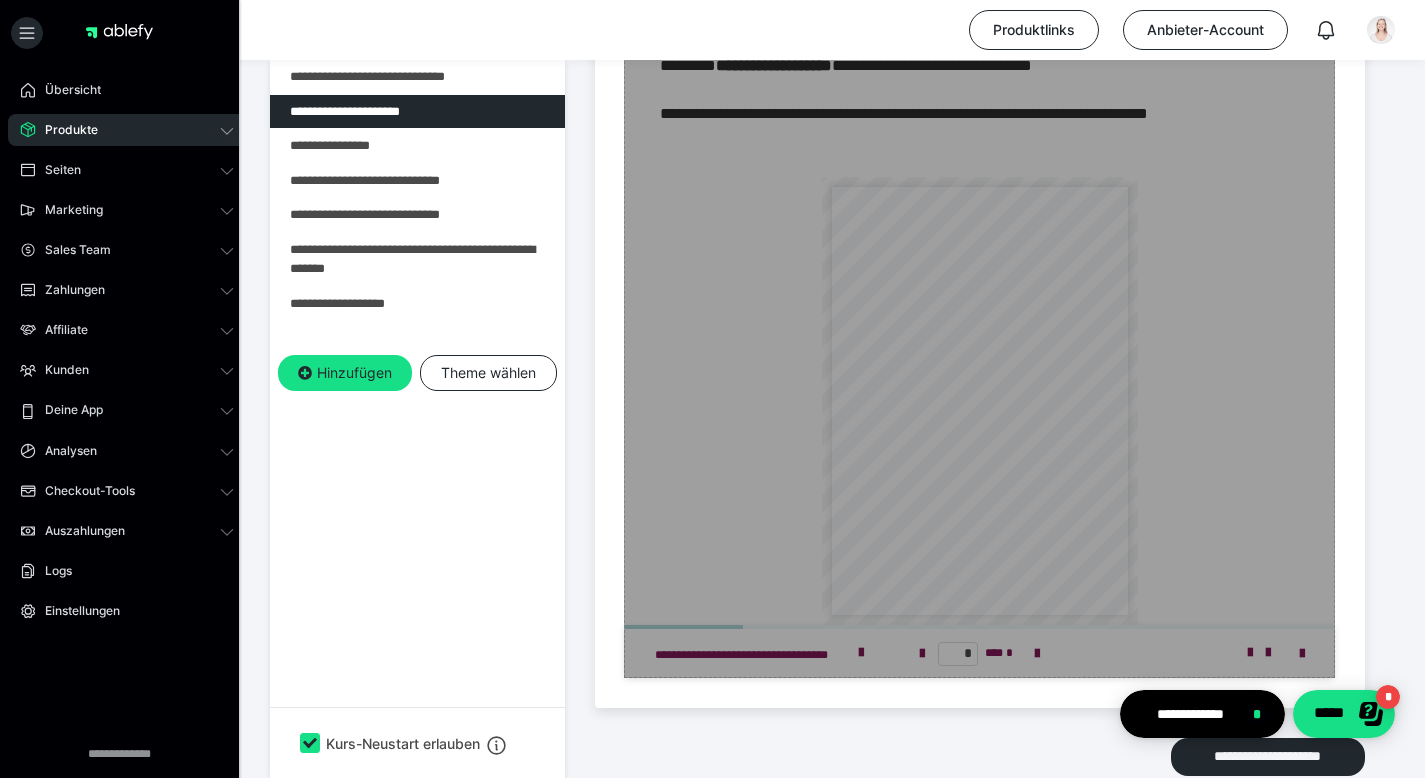 scroll, scrollTop: 1297, scrollLeft: 0, axis: vertical 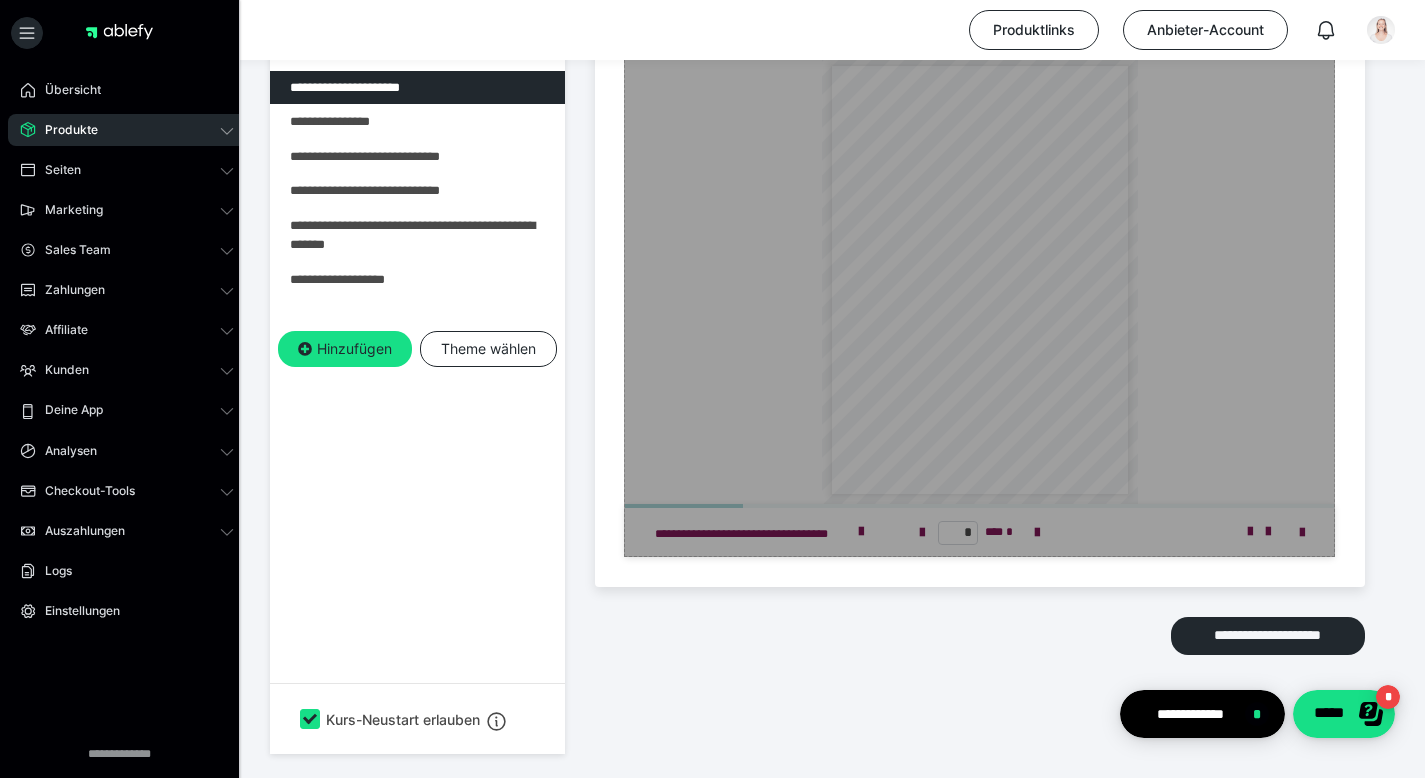 click on "Zum Pagebuilder" at bounding box center [979, -9] 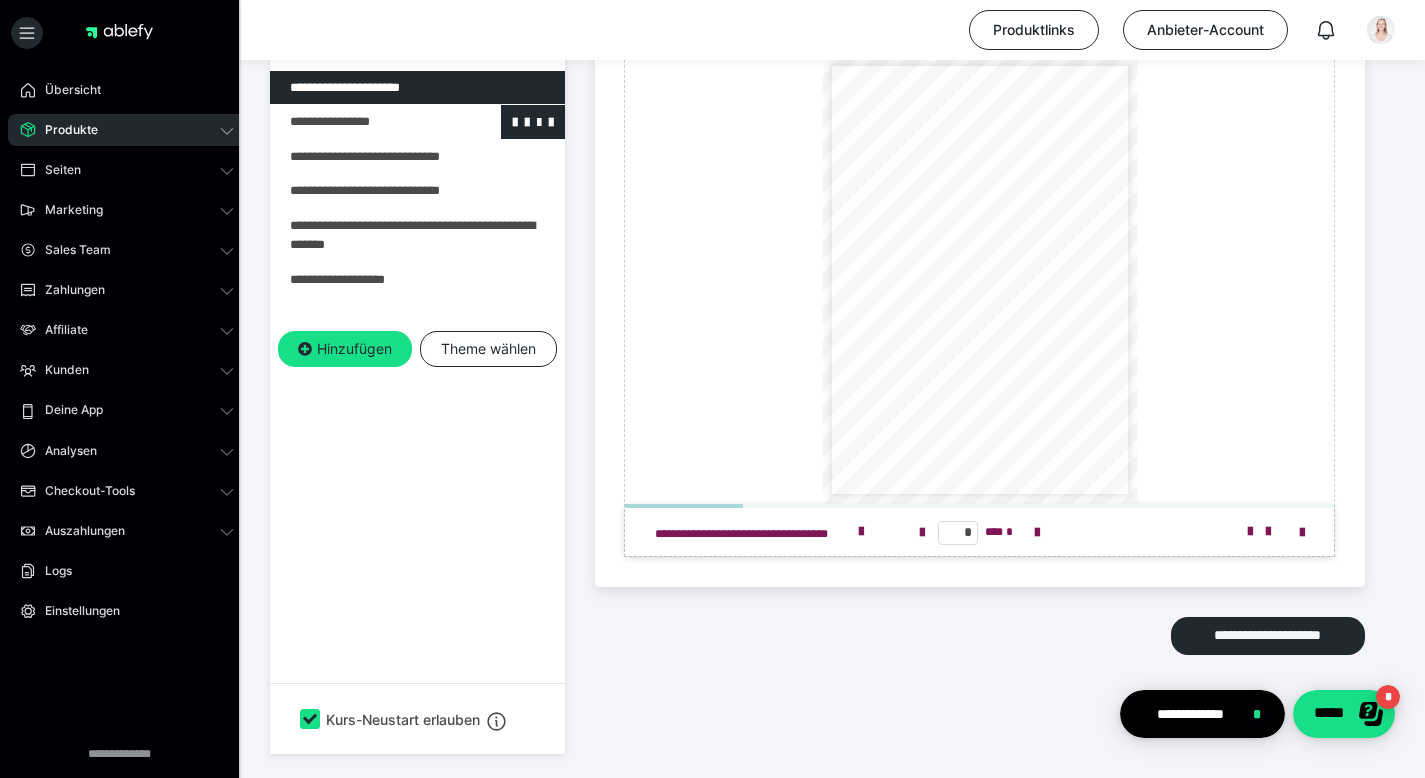 click at bounding box center [365, 123] 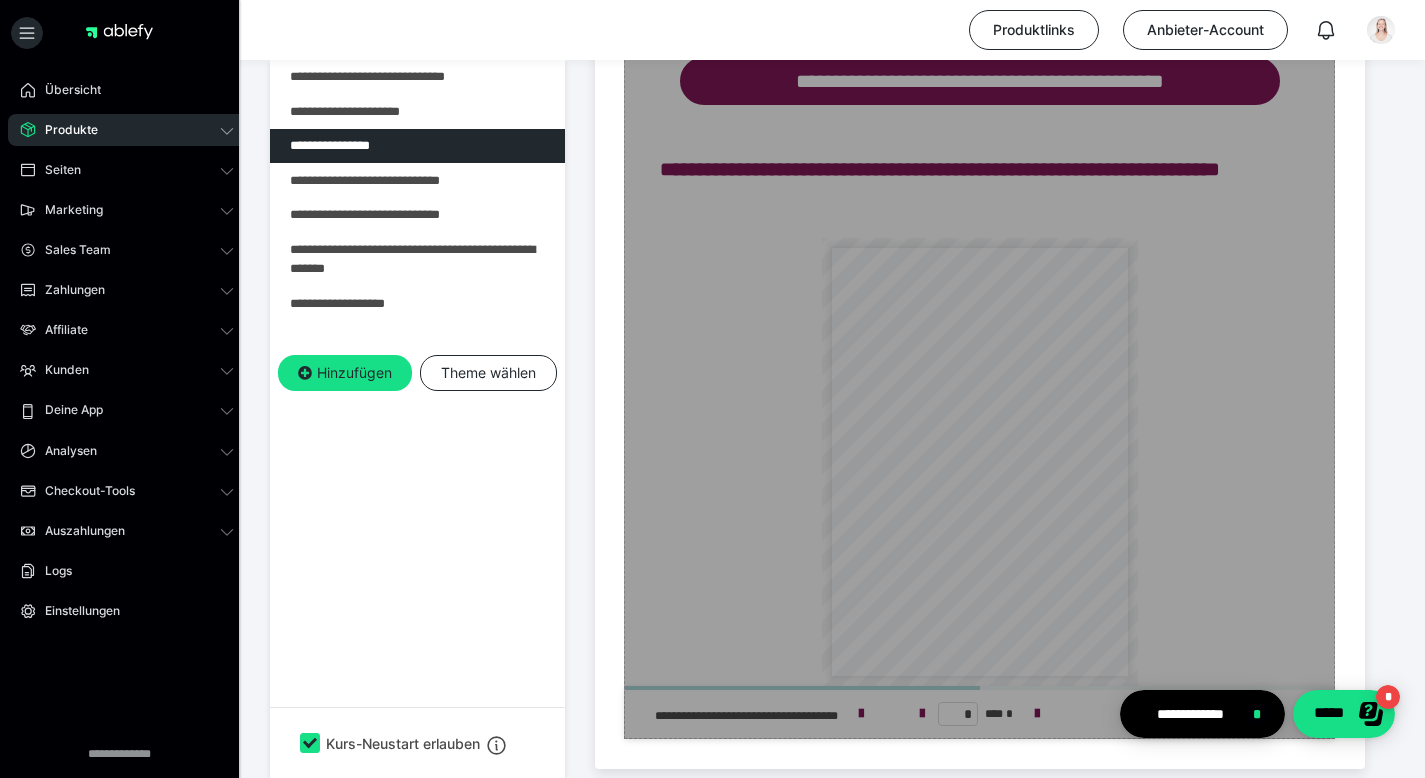 scroll, scrollTop: 1907, scrollLeft: 0, axis: vertical 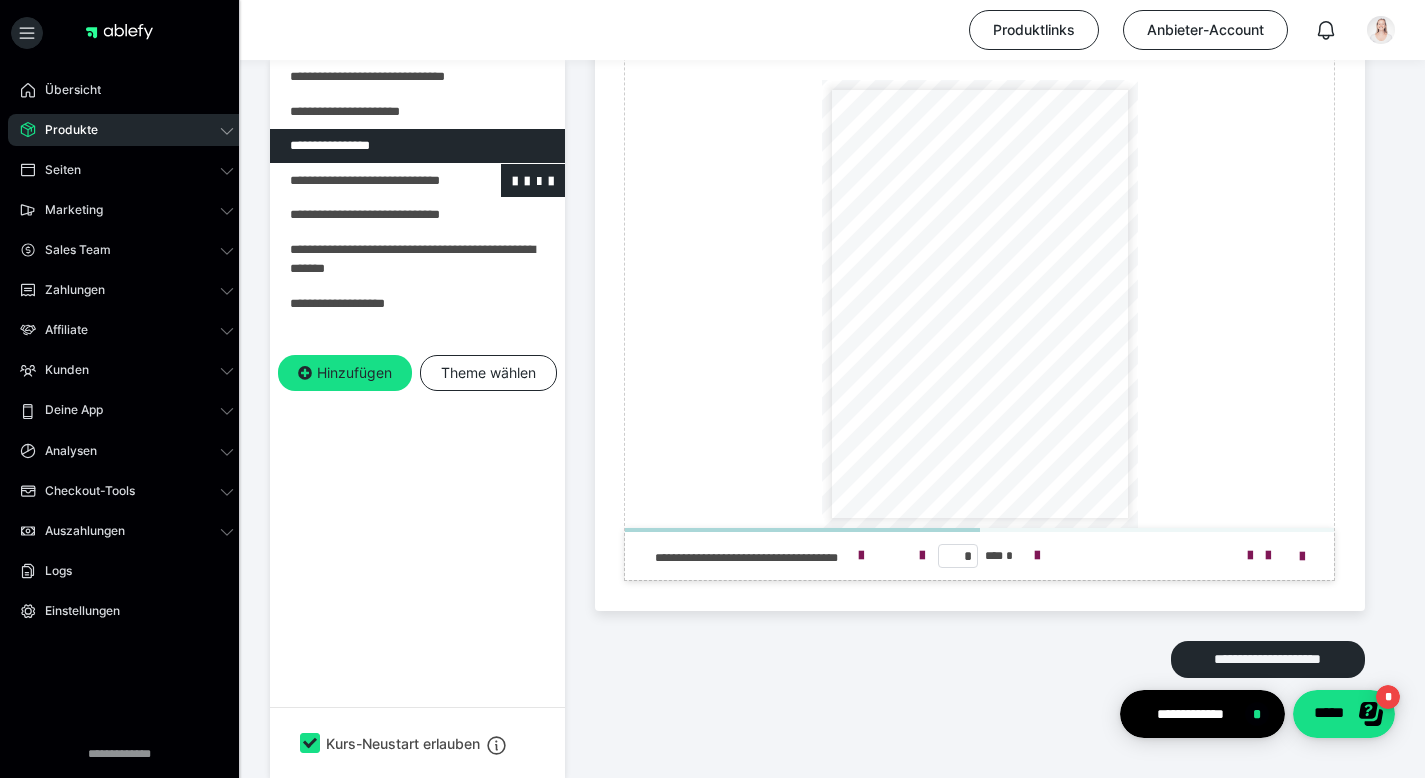click at bounding box center [365, 181] 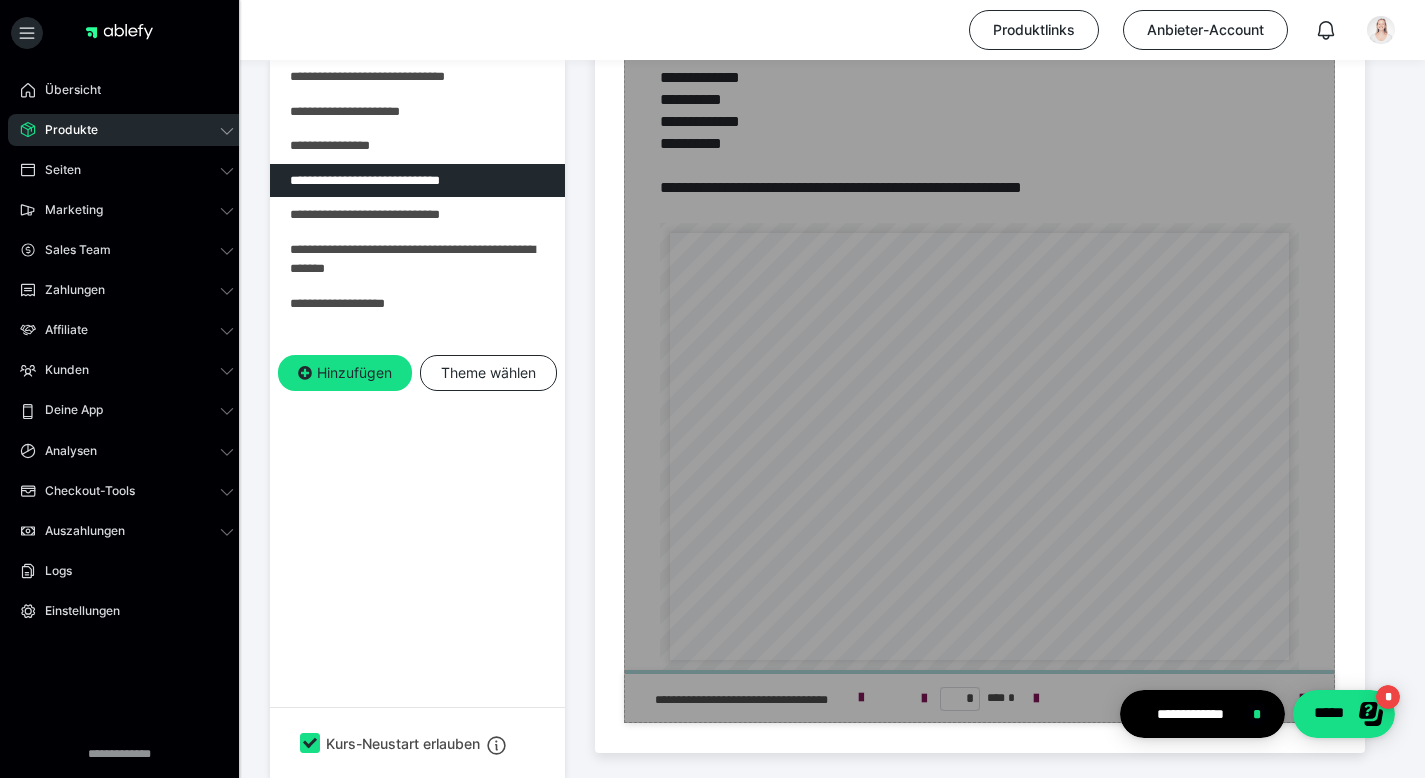 scroll, scrollTop: 3724, scrollLeft: 0, axis: vertical 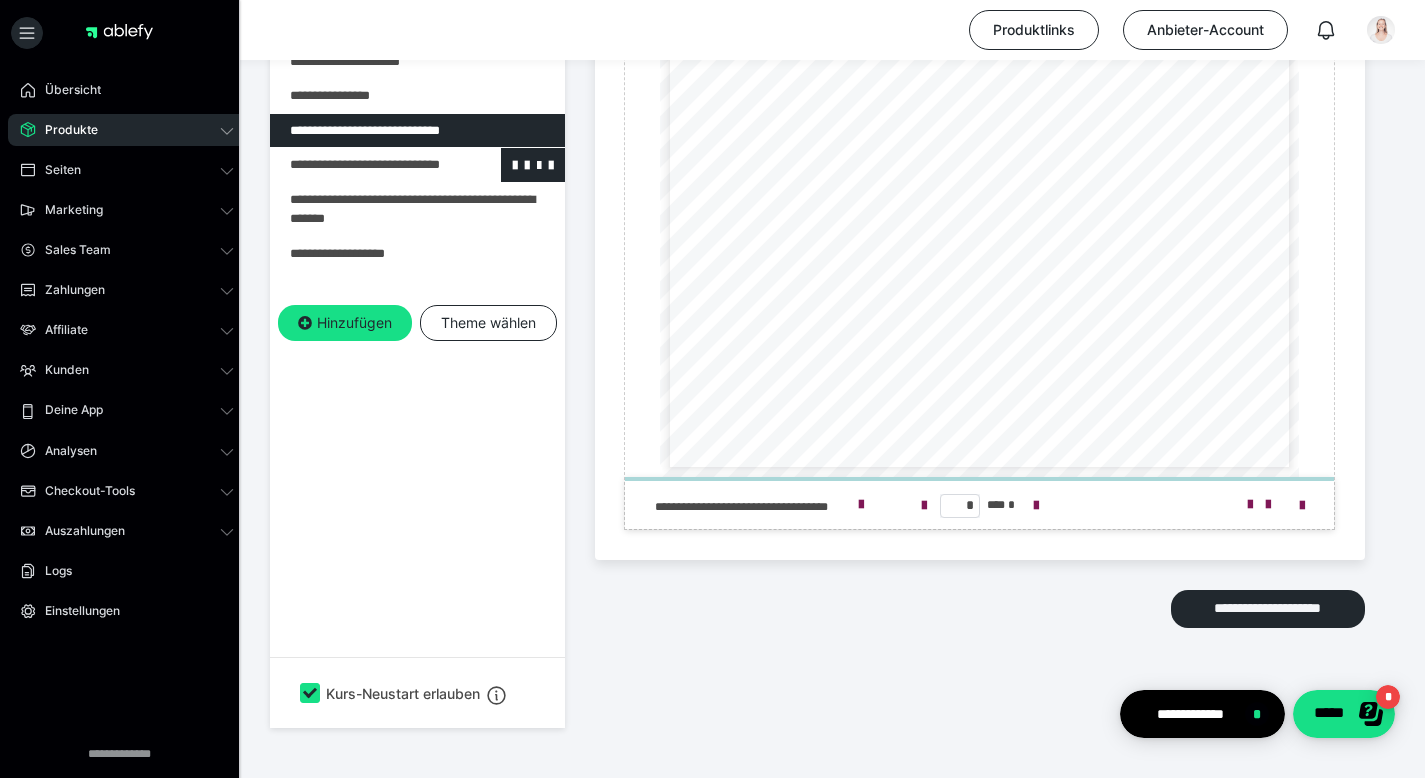 click at bounding box center (365, 165) 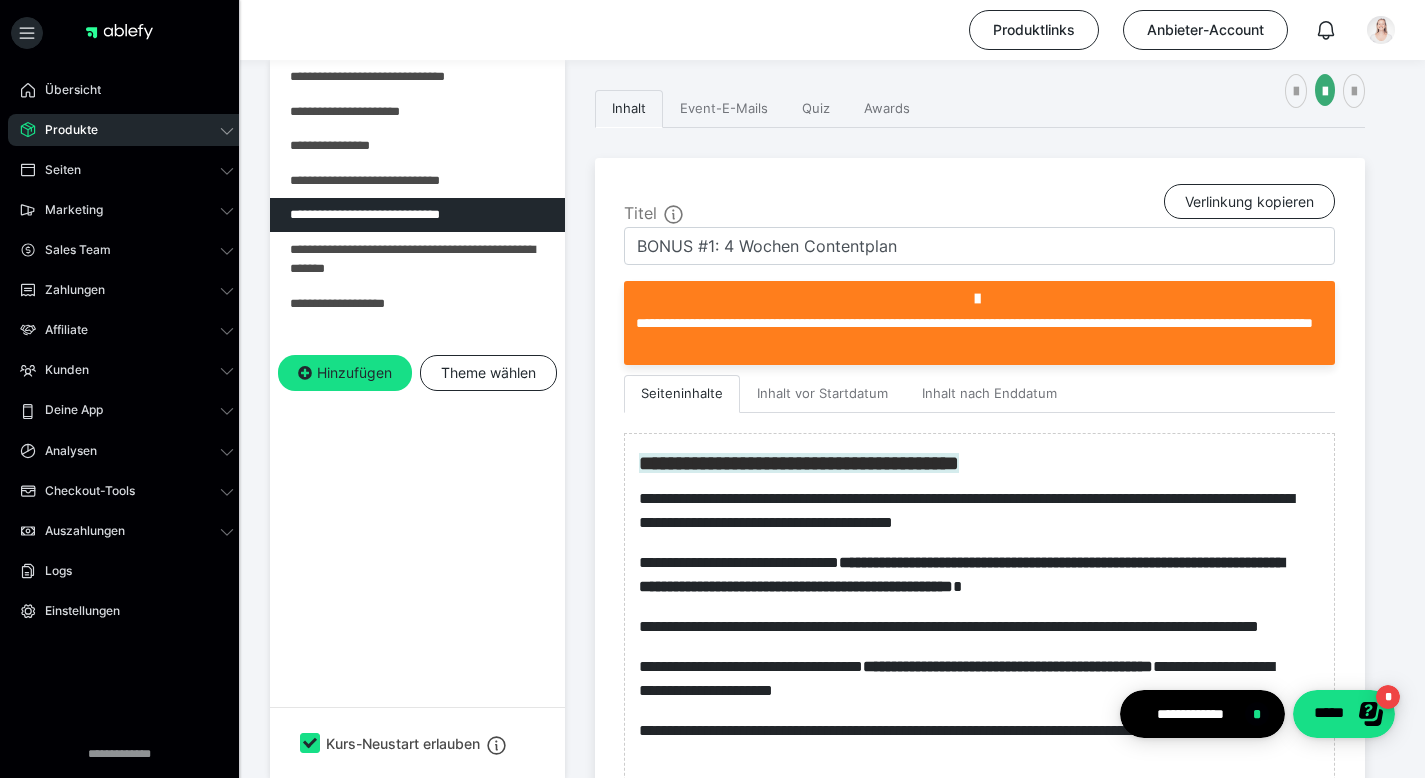 scroll, scrollTop: 1807, scrollLeft: 0, axis: vertical 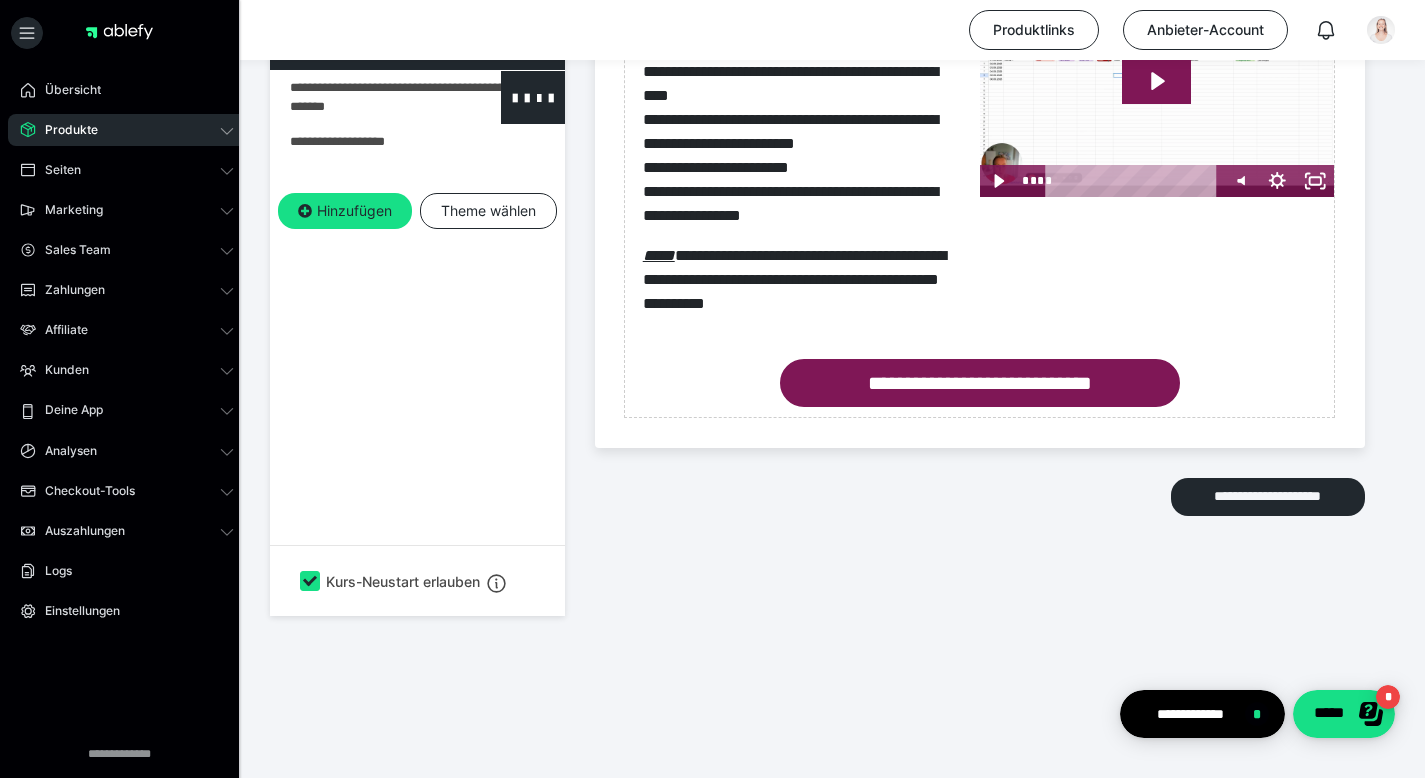 click at bounding box center [365, 97] 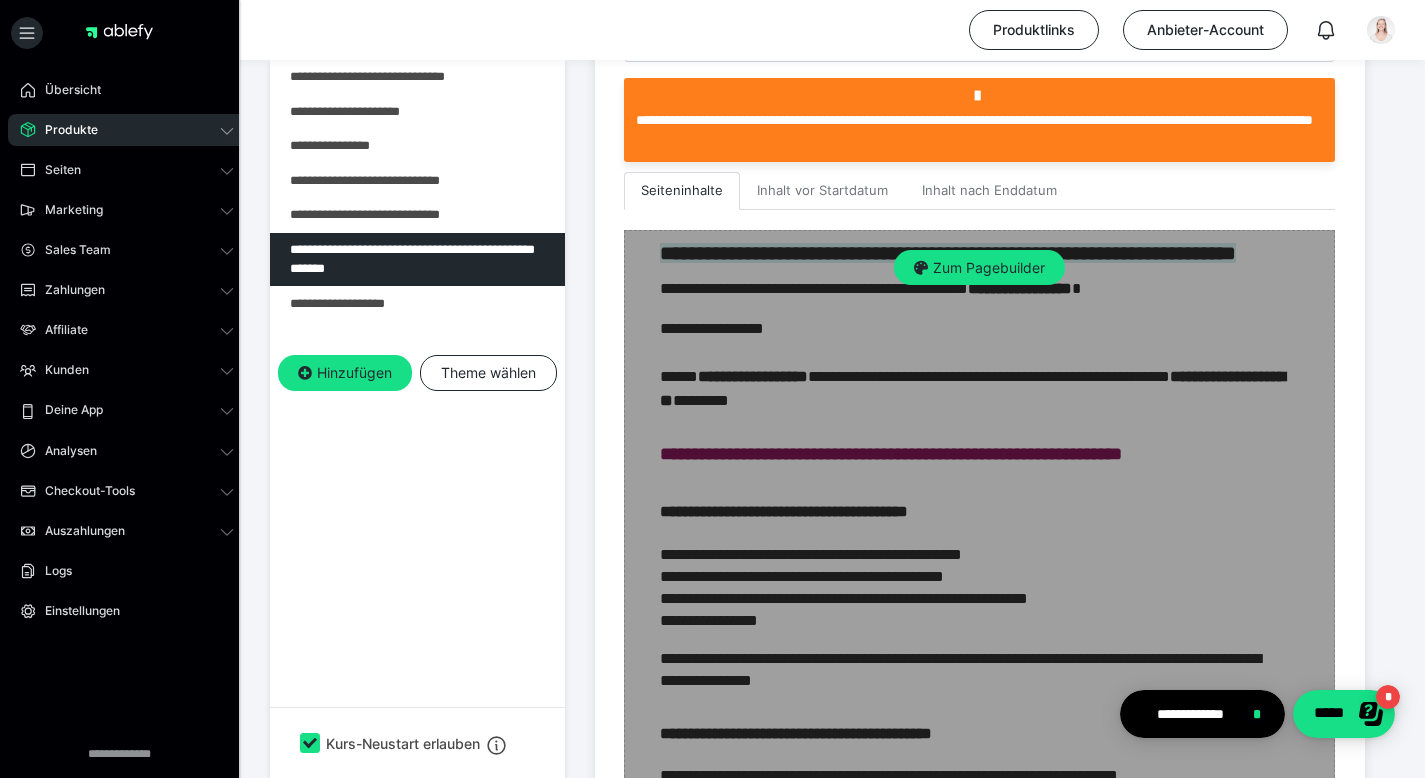 scroll, scrollTop: 478, scrollLeft: 0, axis: vertical 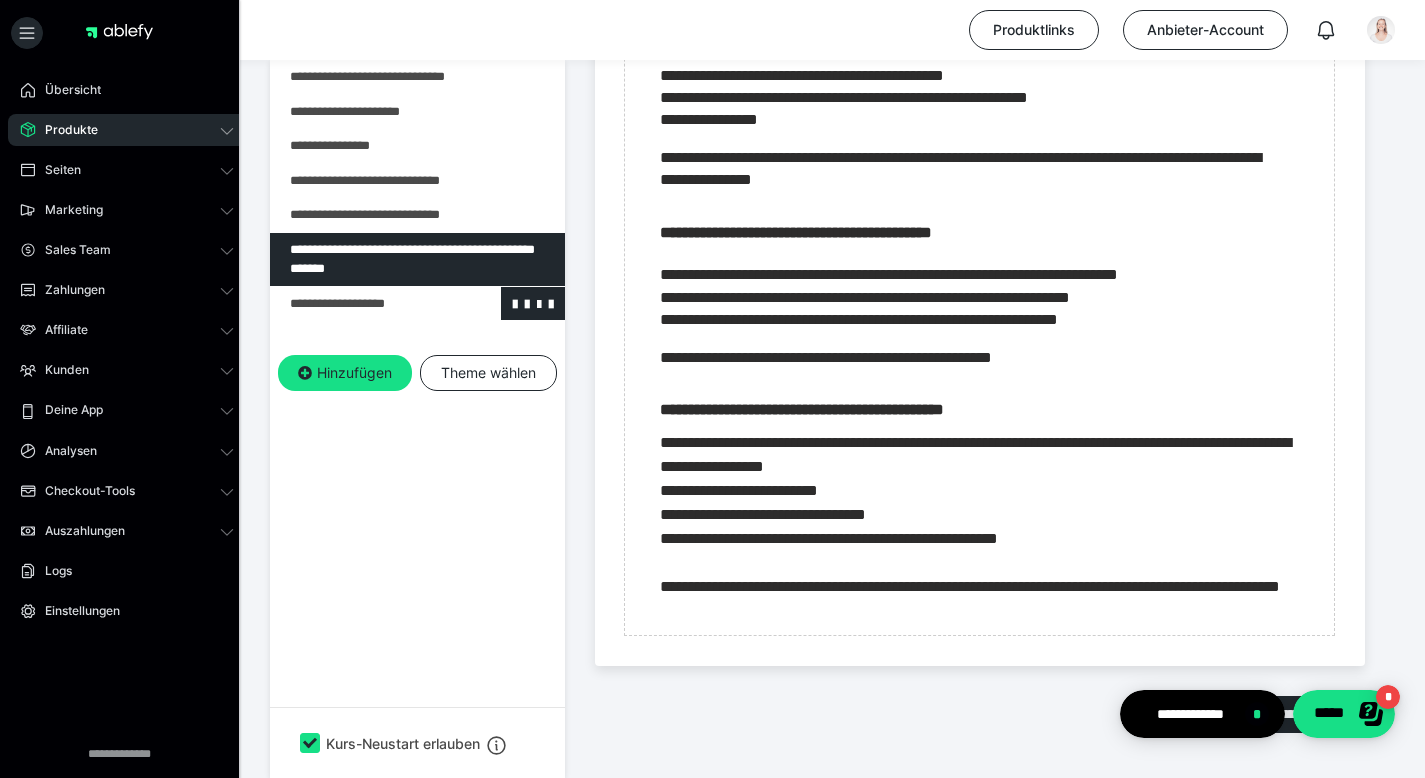 click at bounding box center (365, 304) 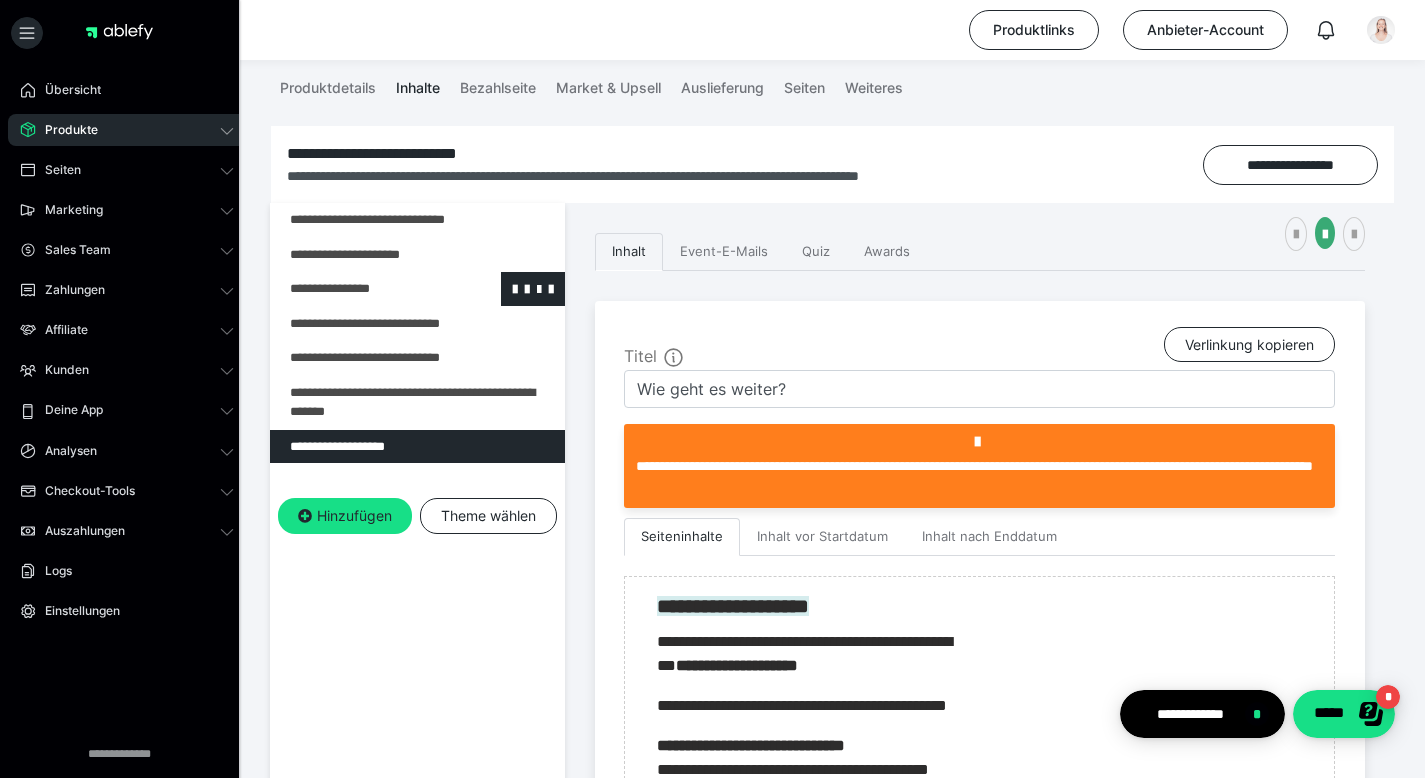 scroll, scrollTop: 139, scrollLeft: 0, axis: vertical 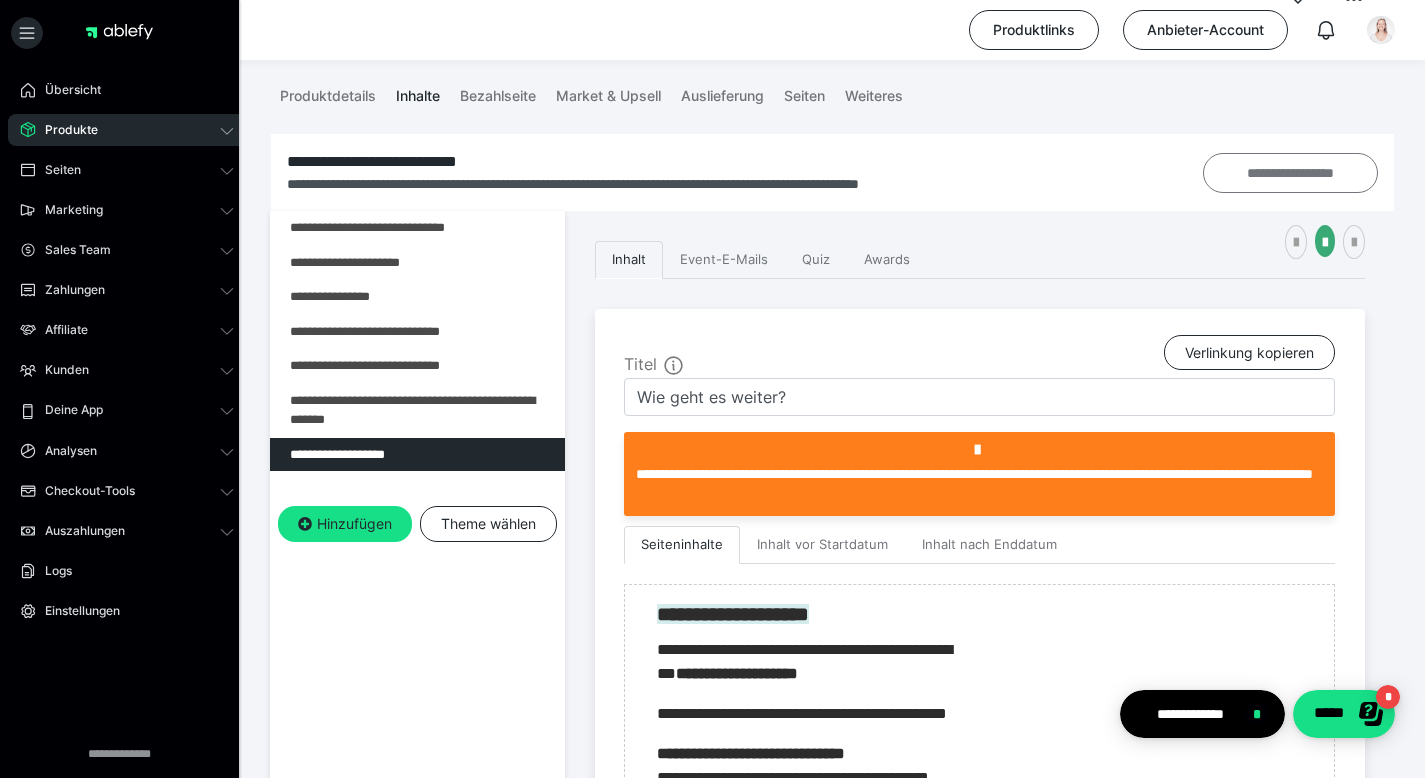 click on "**********" at bounding box center [1290, 173] 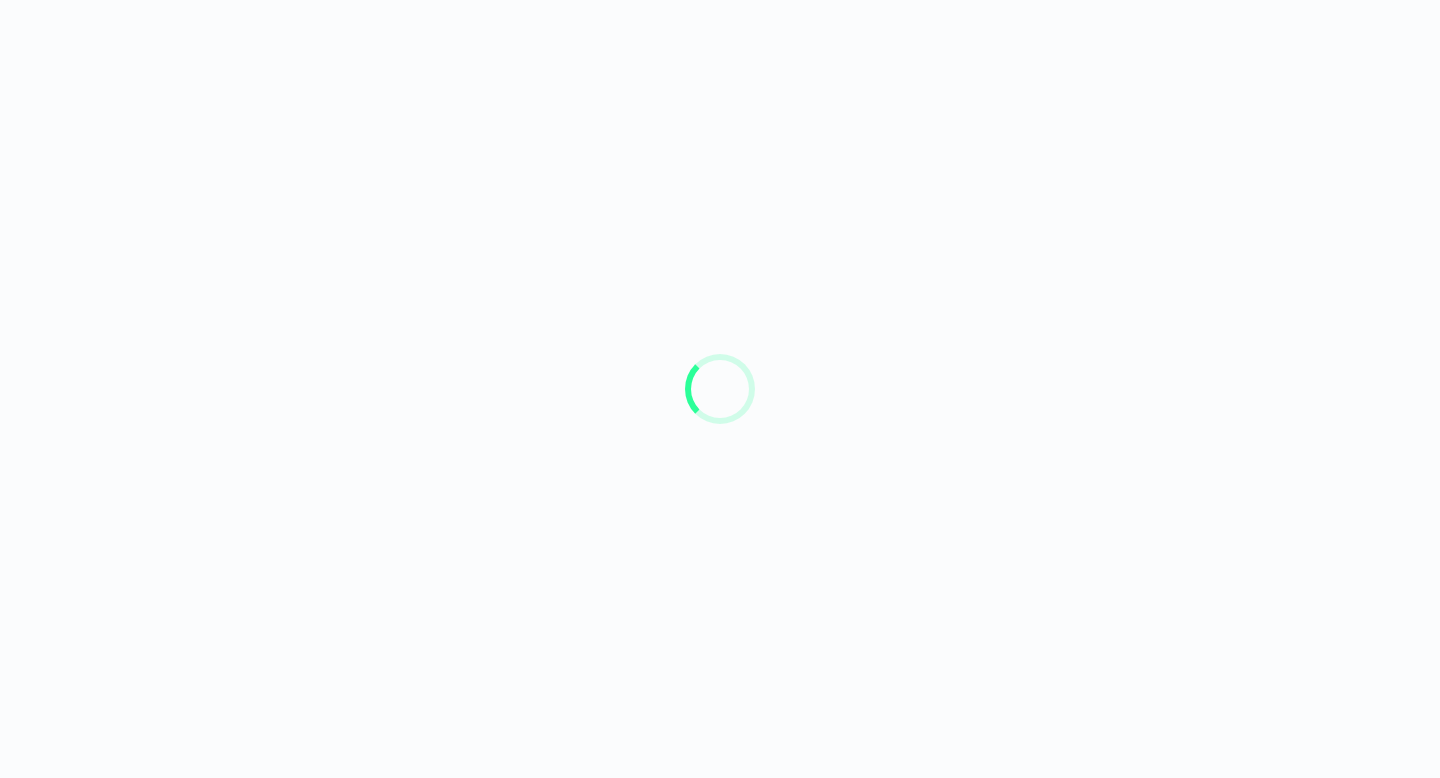 scroll, scrollTop: 0, scrollLeft: 0, axis: both 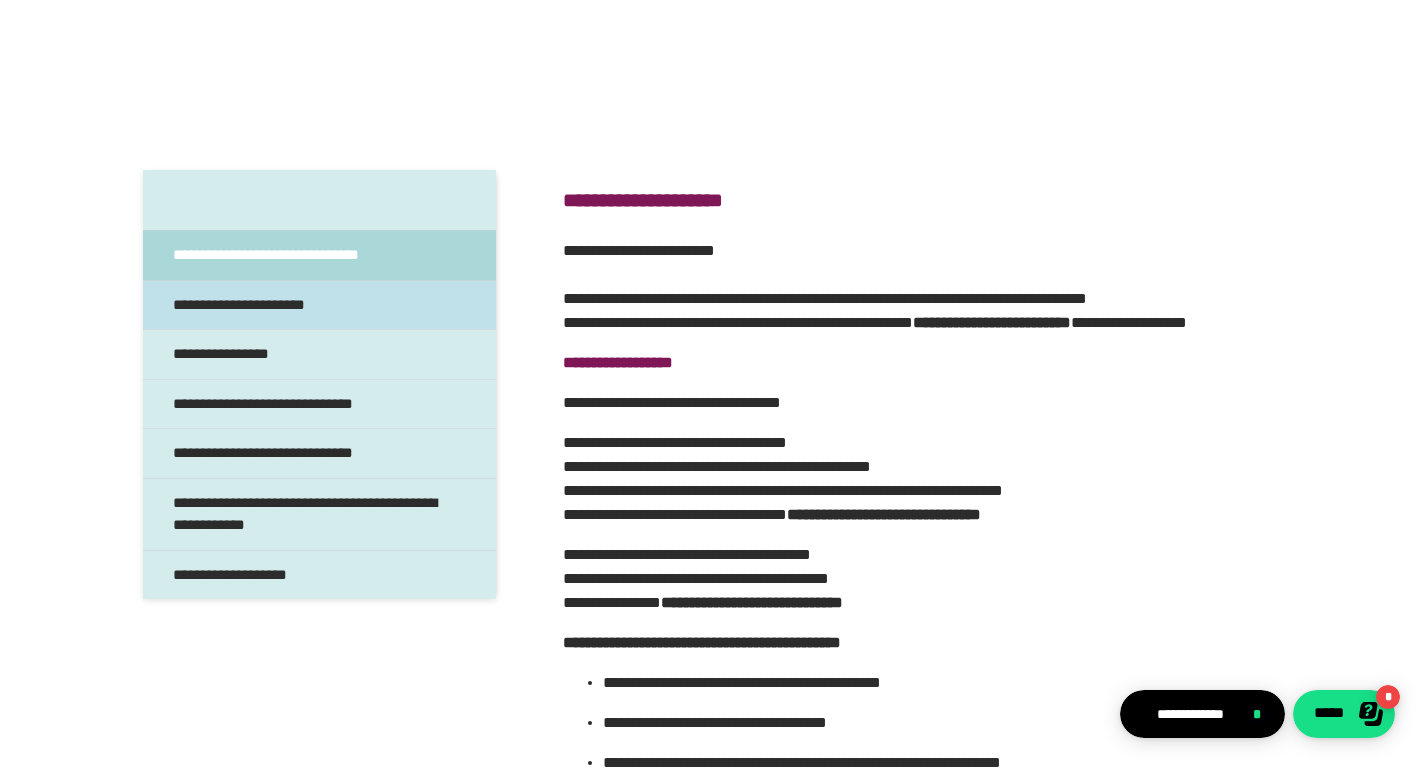 click on "**********" at bounding box center [261, 305] 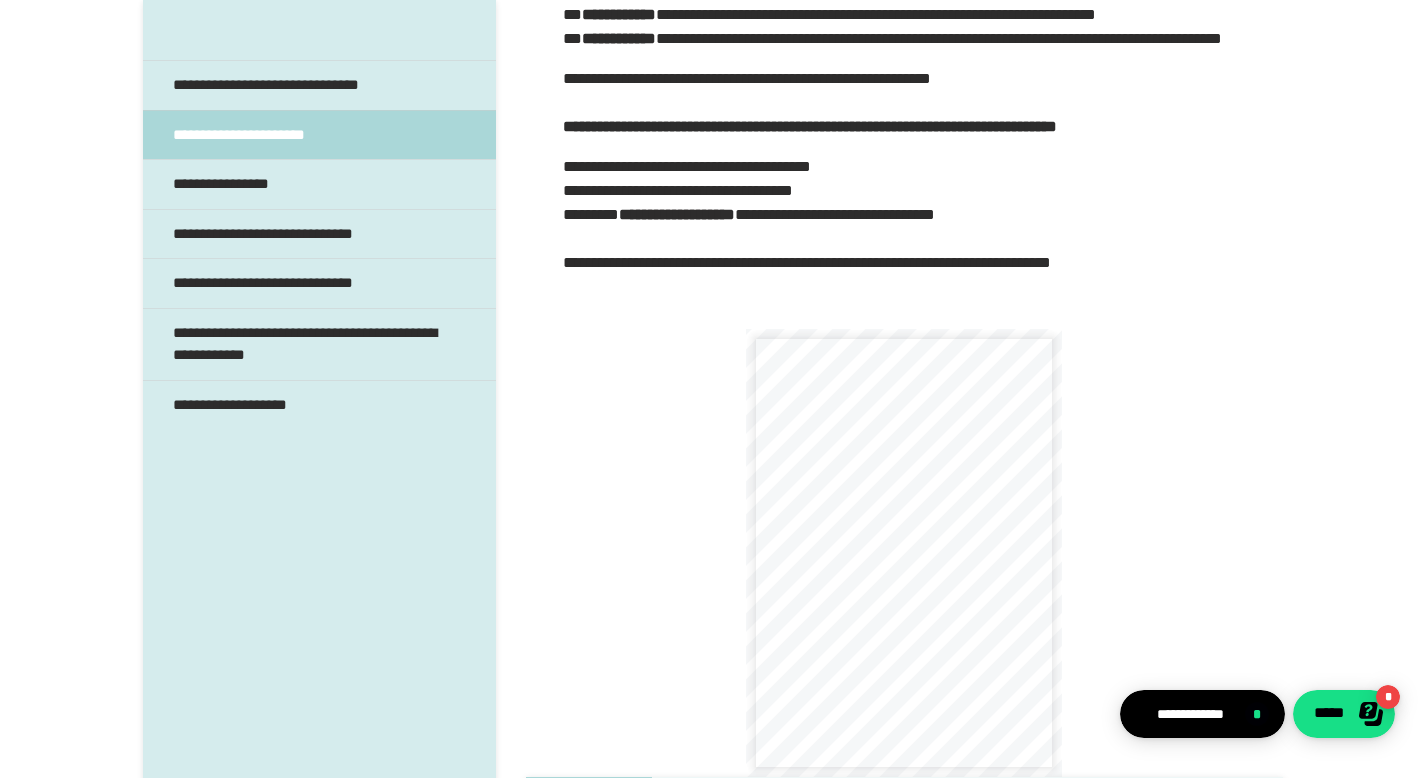 scroll, scrollTop: 650, scrollLeft: 0, axis: vertical 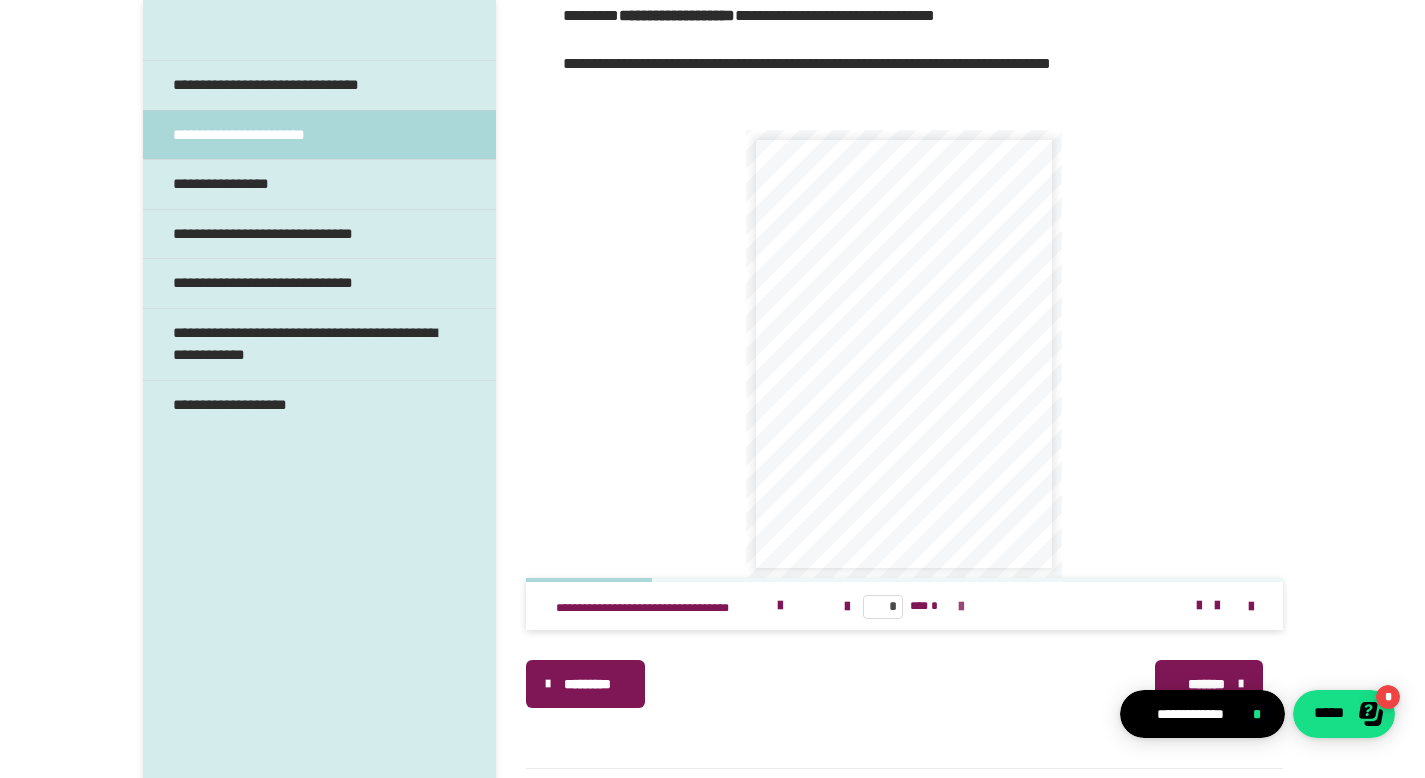 click at bounding box center [961, 607] 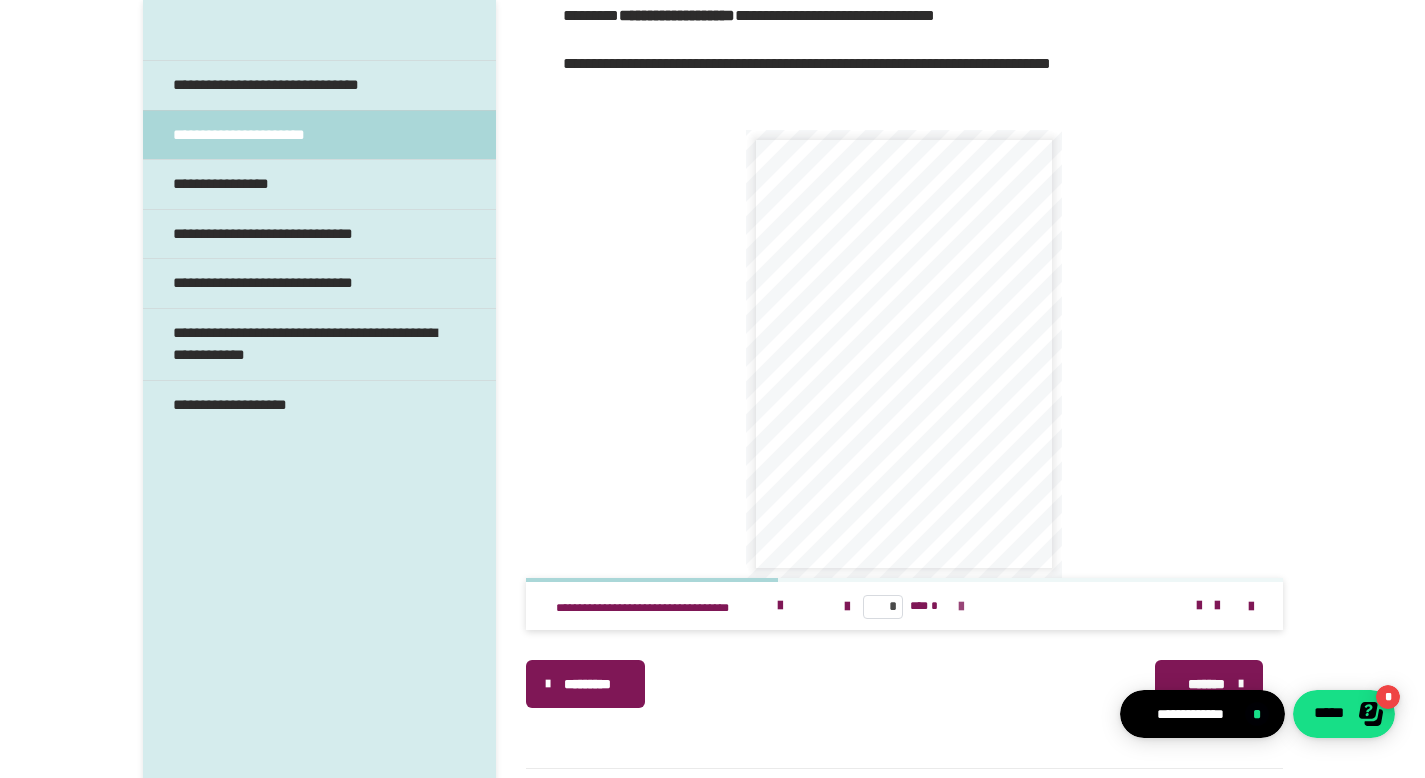 click at bounding box center [961, 607] 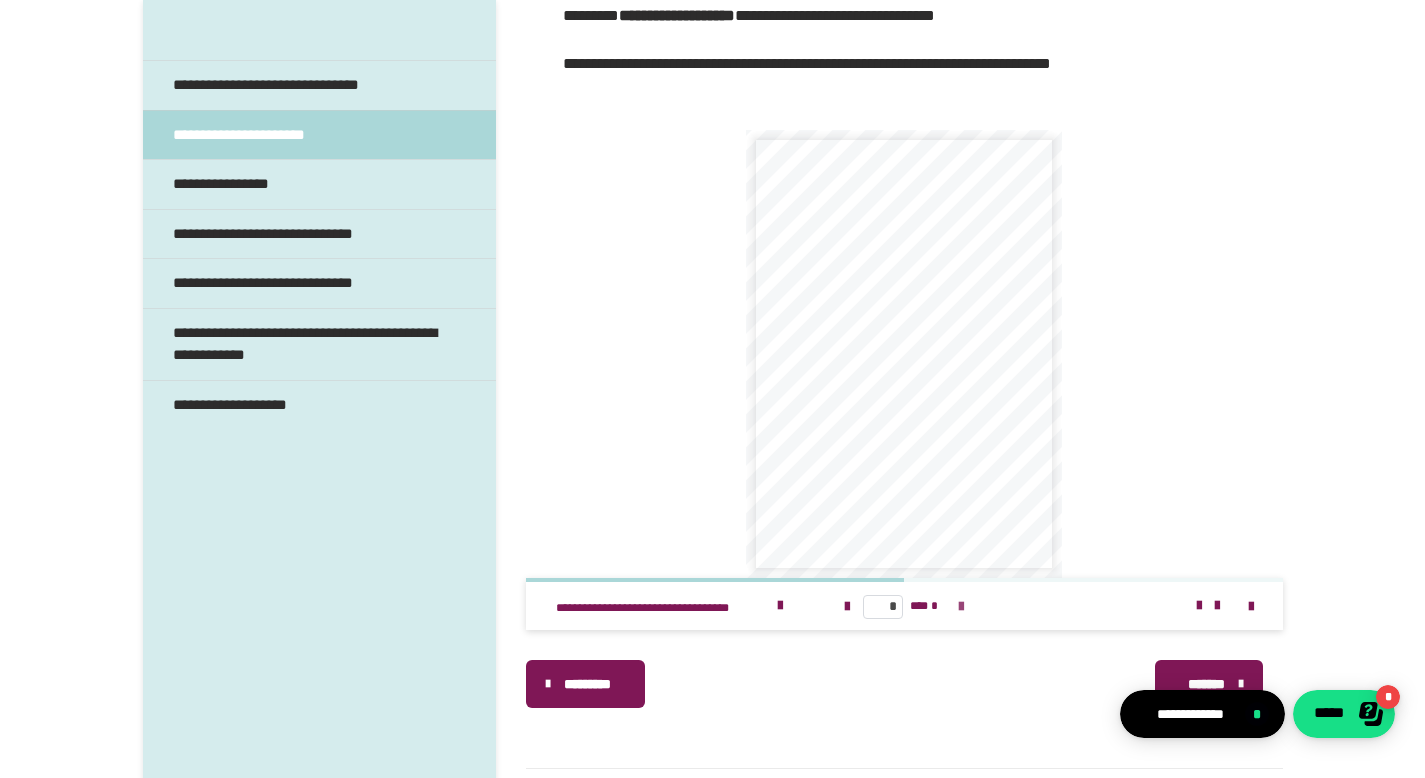 click at bounding box center [961, 607] 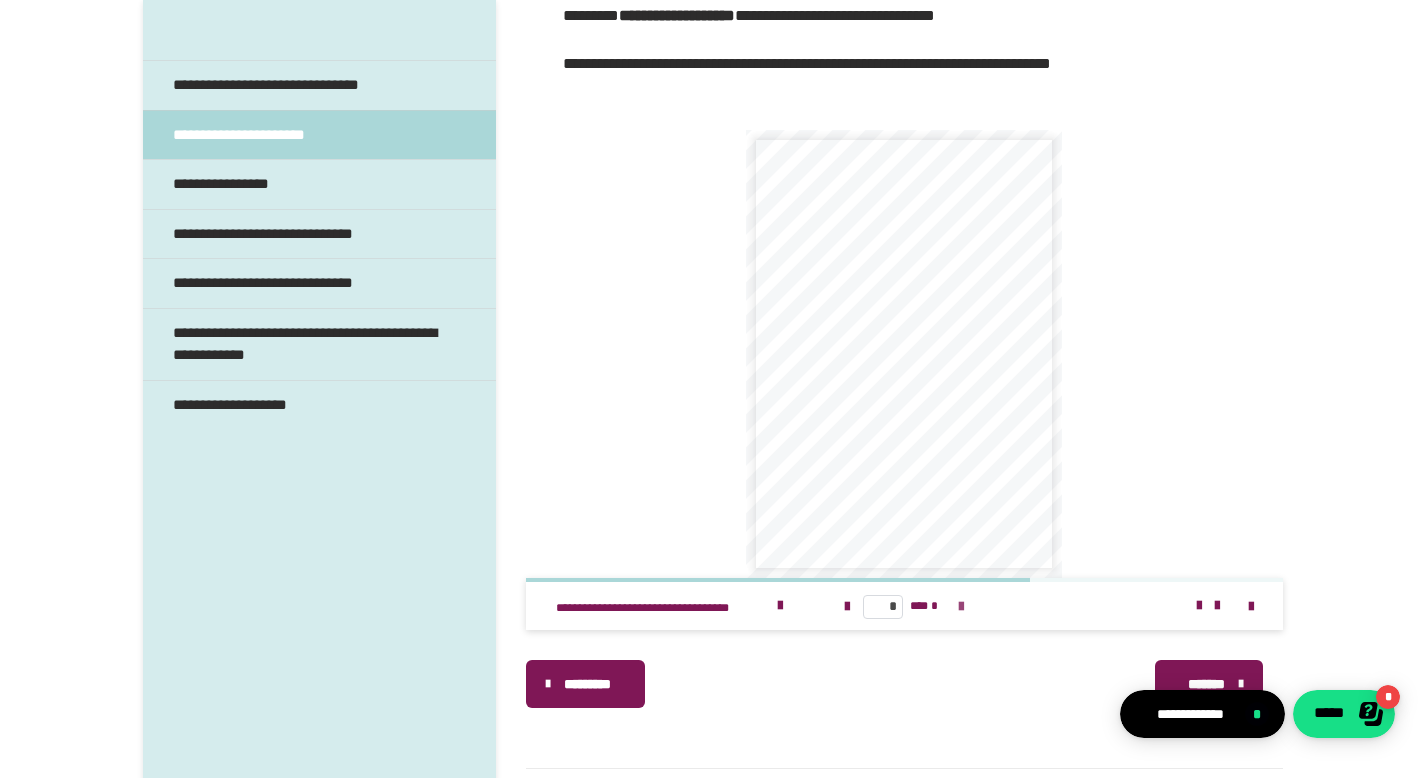click at bounding box center (961, 607) 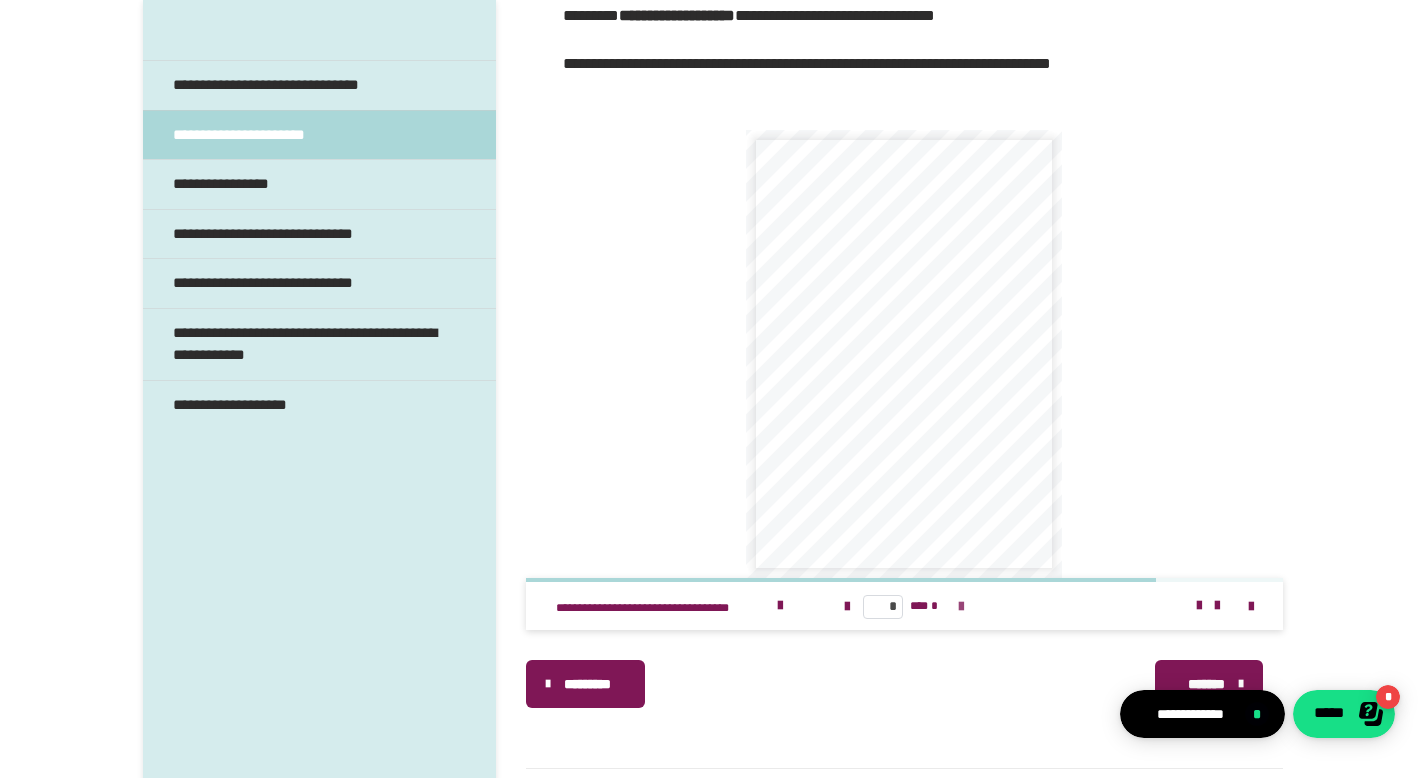 click at bounding box center [961, 607] 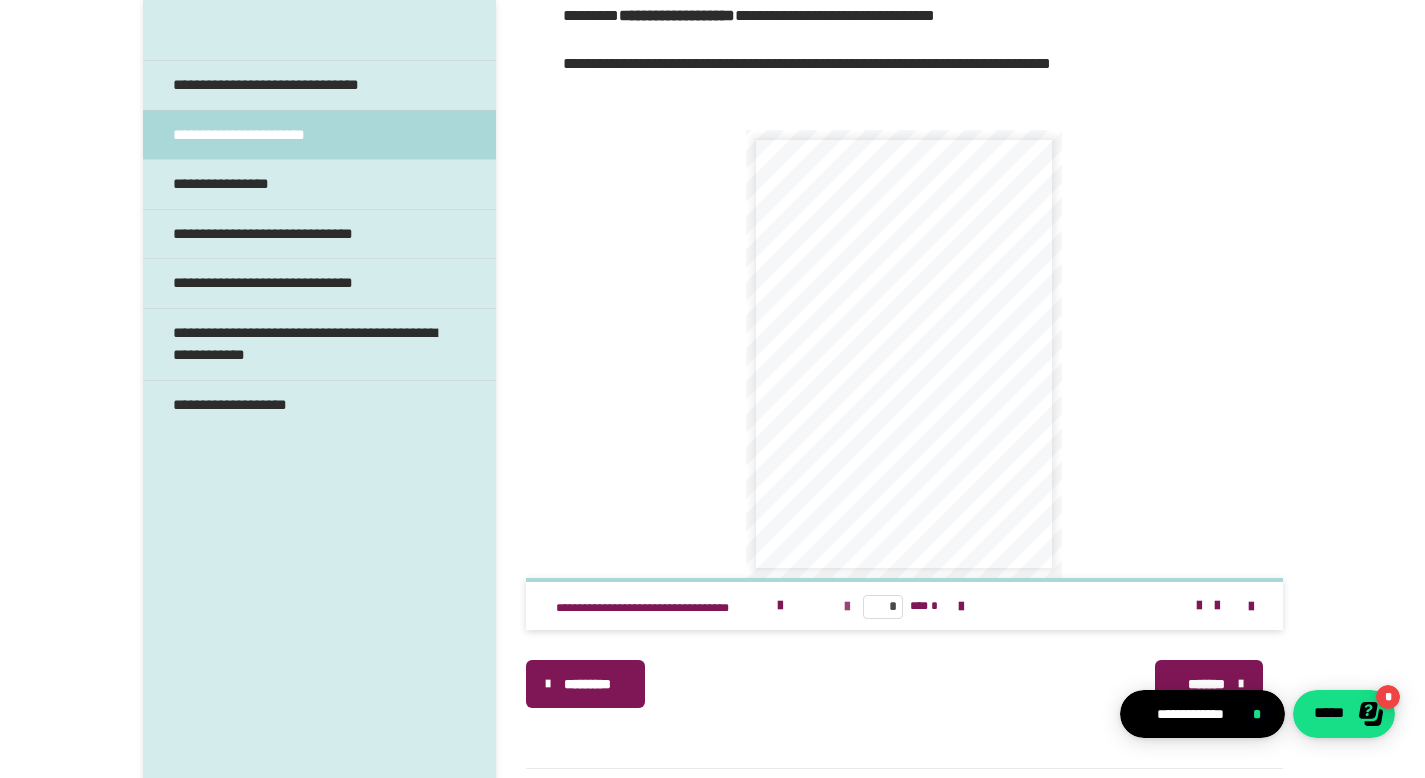 click at bounding box center (847, 607) 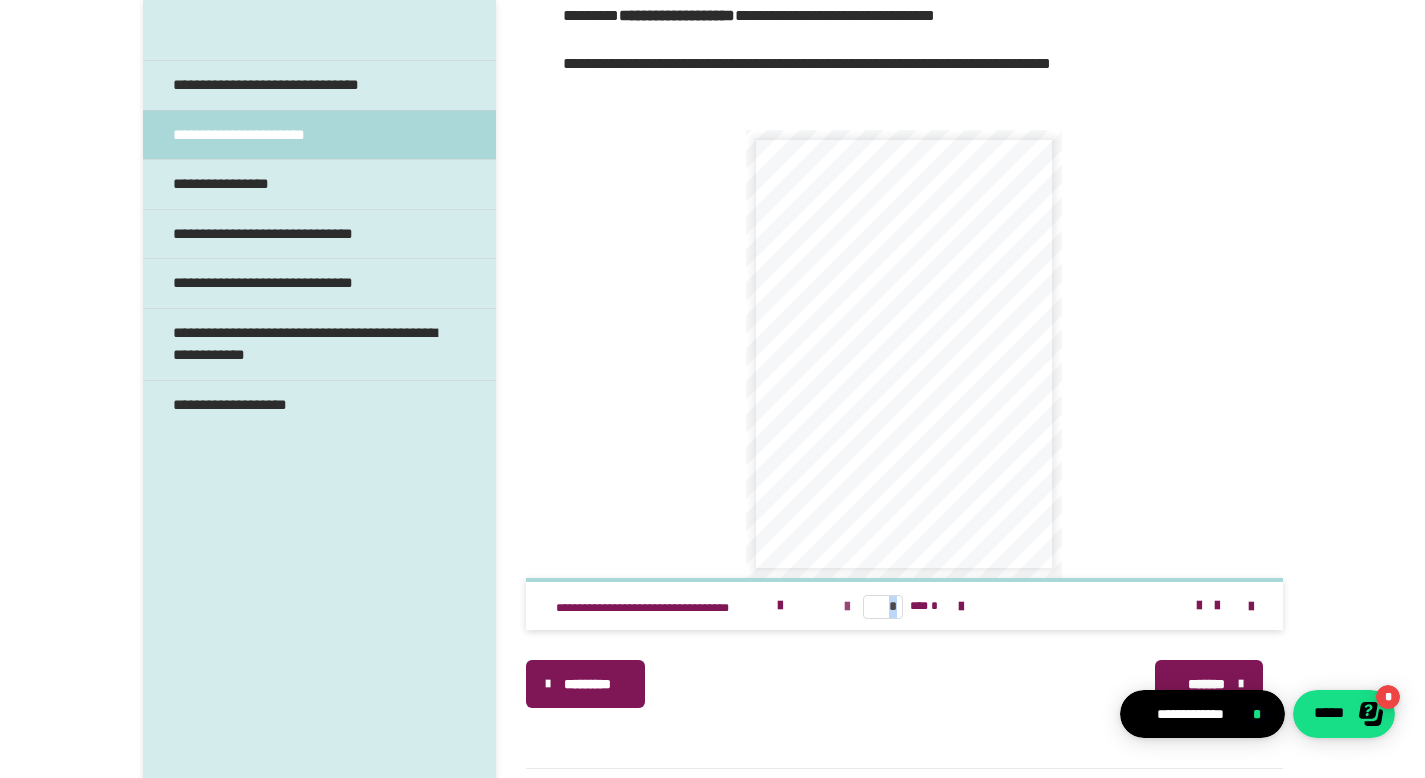 click at bounding box center [847, 607] 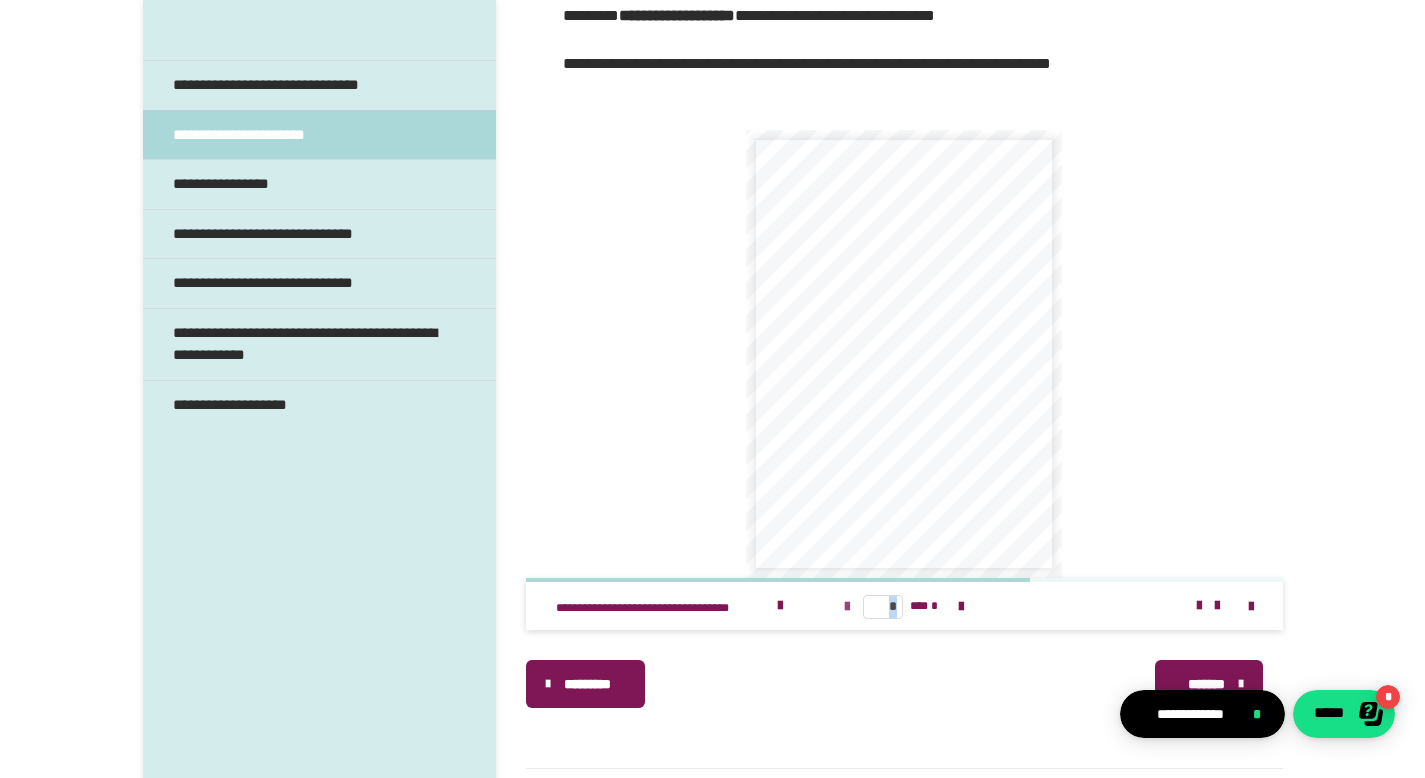 click at bounding box center (847, 607) 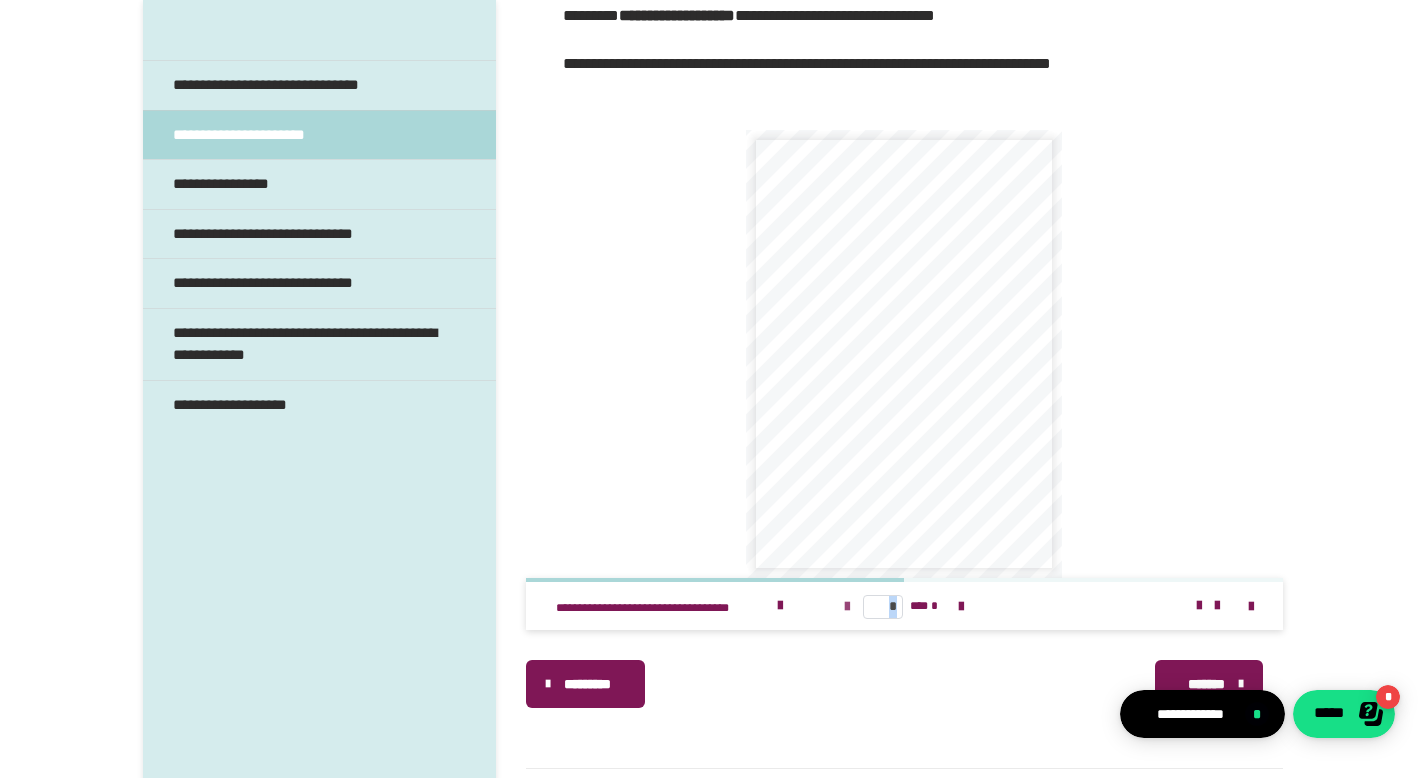 click at bounding box center (847, 607) 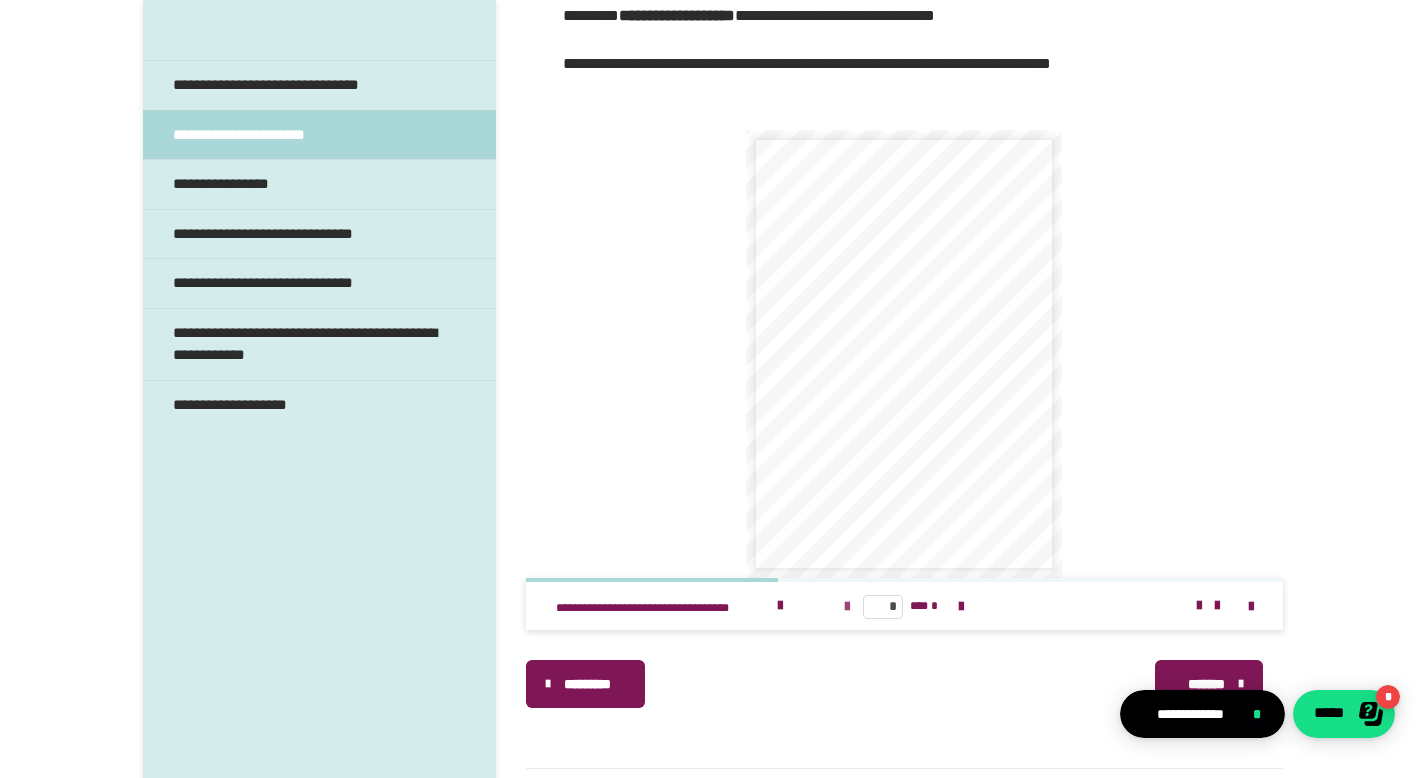click at bounding box center (847, 607) 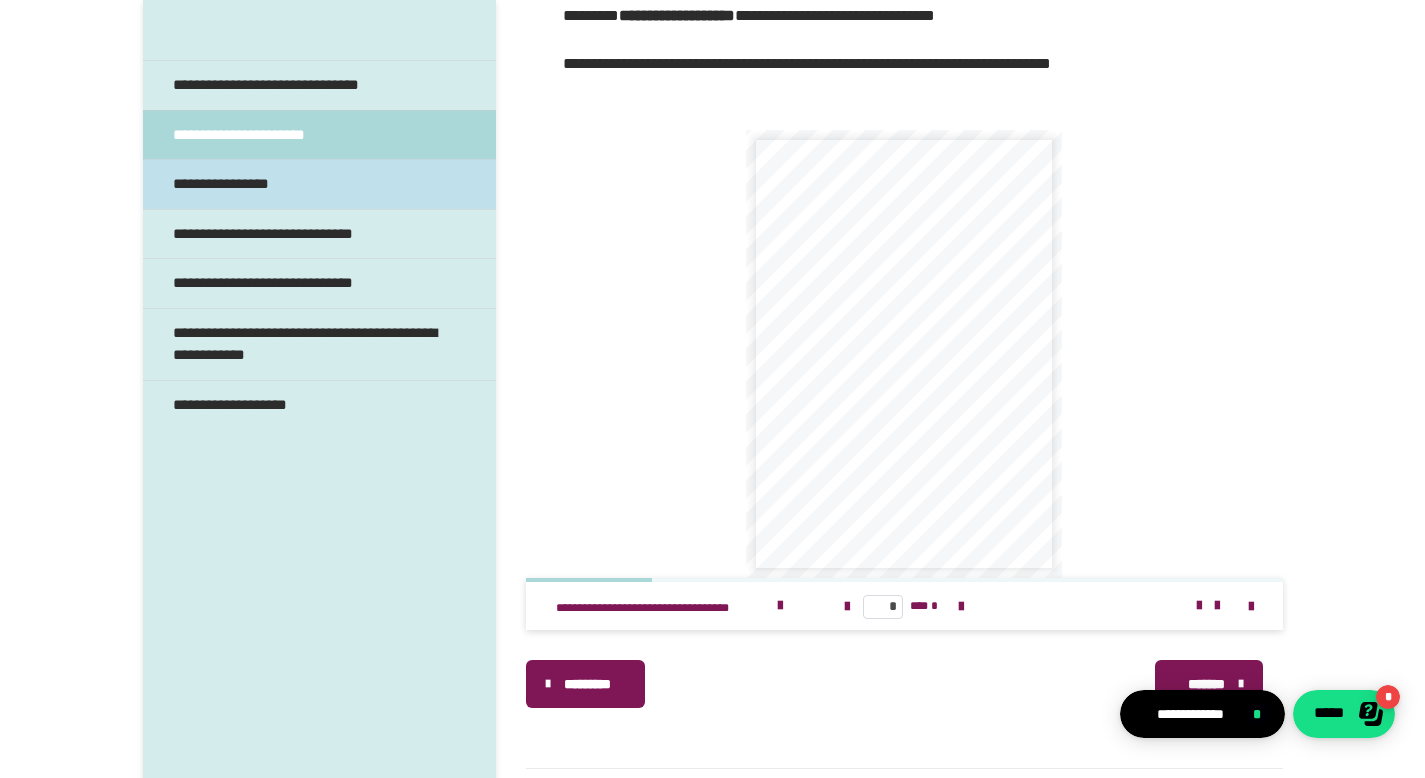 click on "**********" at bounding box center (242, 184) 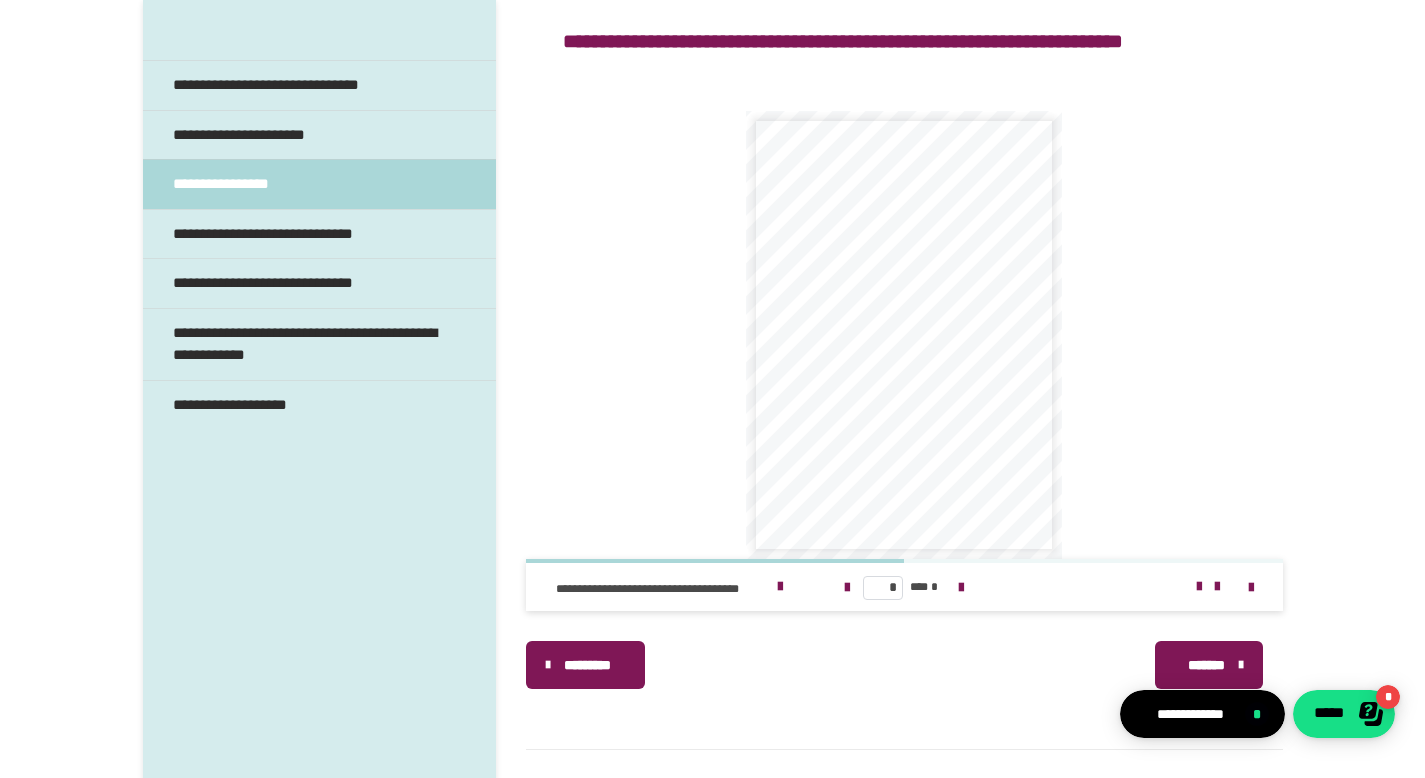 scroll, scrollTop: 1313, scrollLeft: 0, axis: vertical 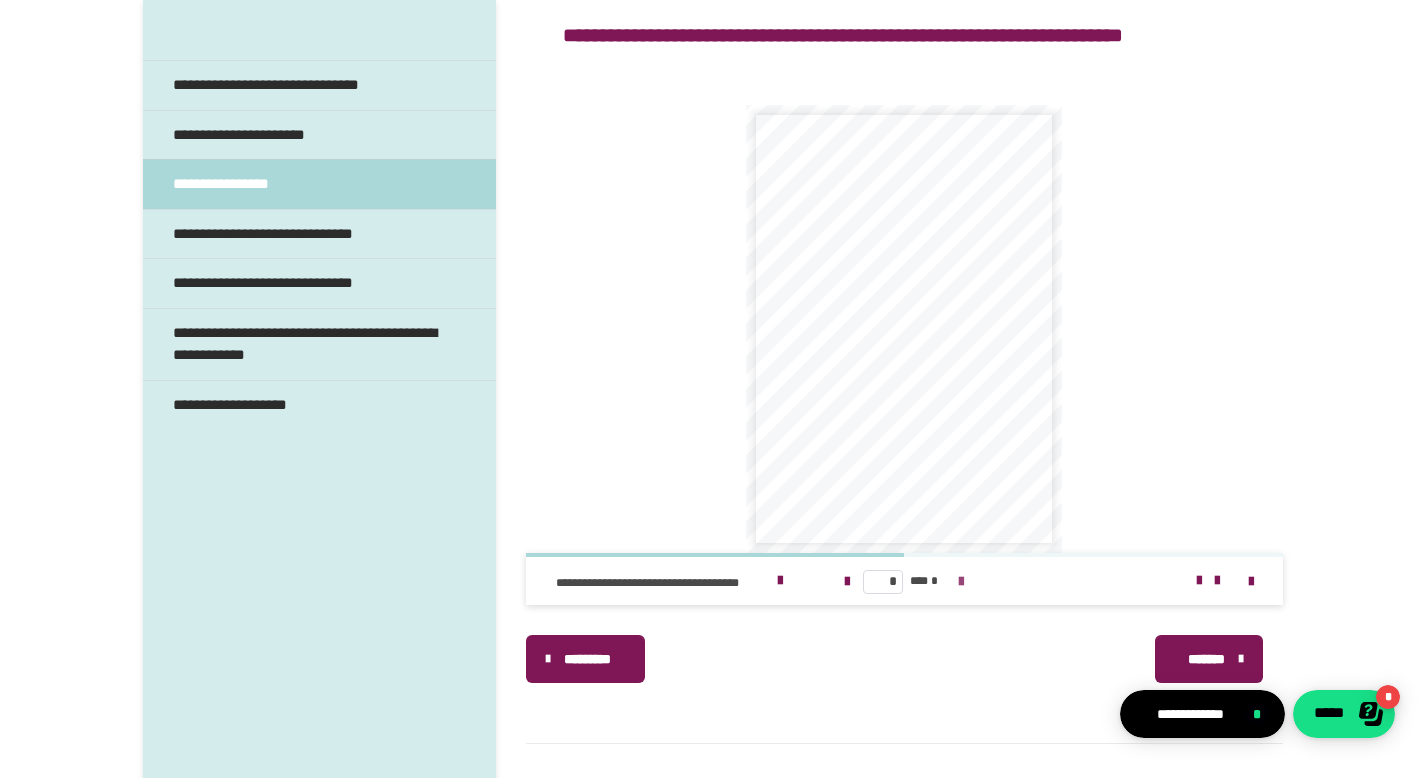 click at bounding box center (961, 582) 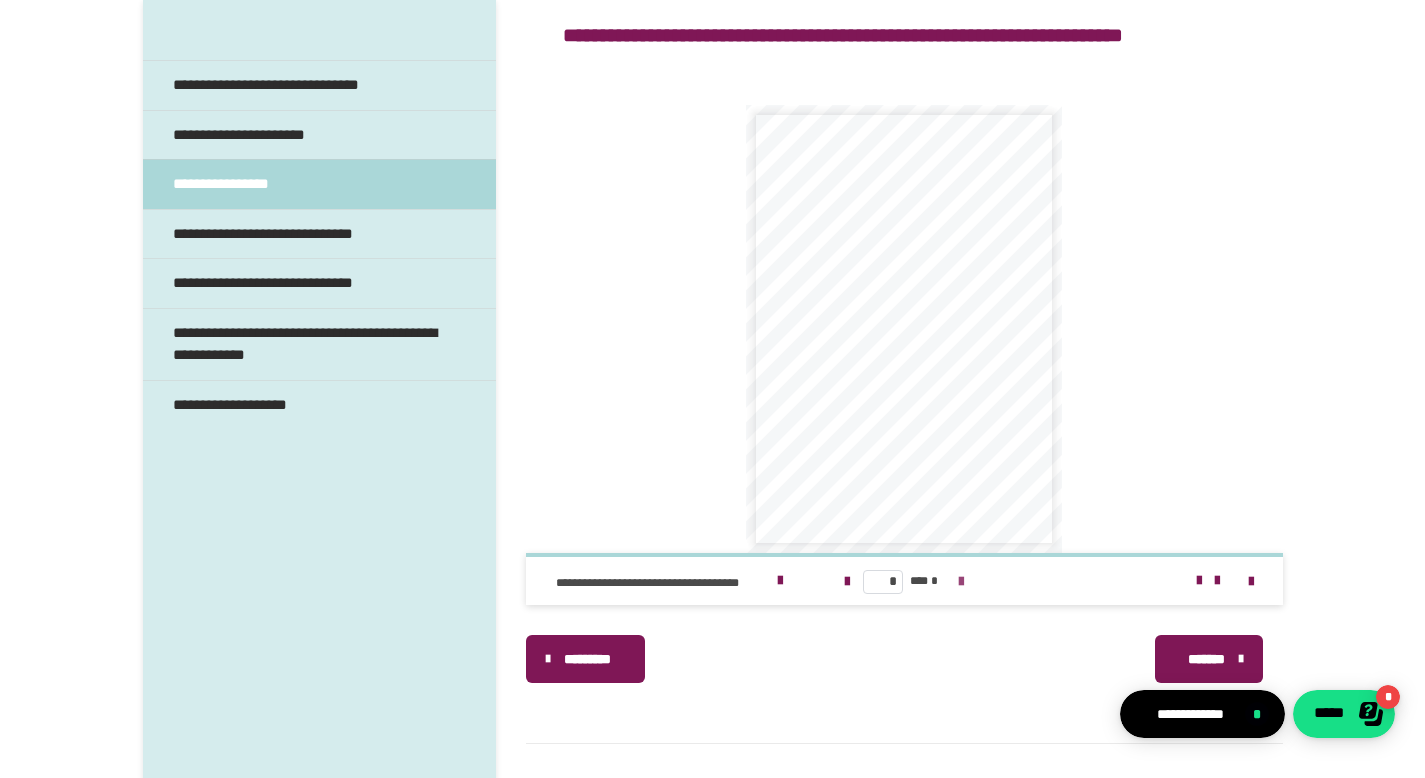 click on "* *** *" at bounding box center (904, 581) 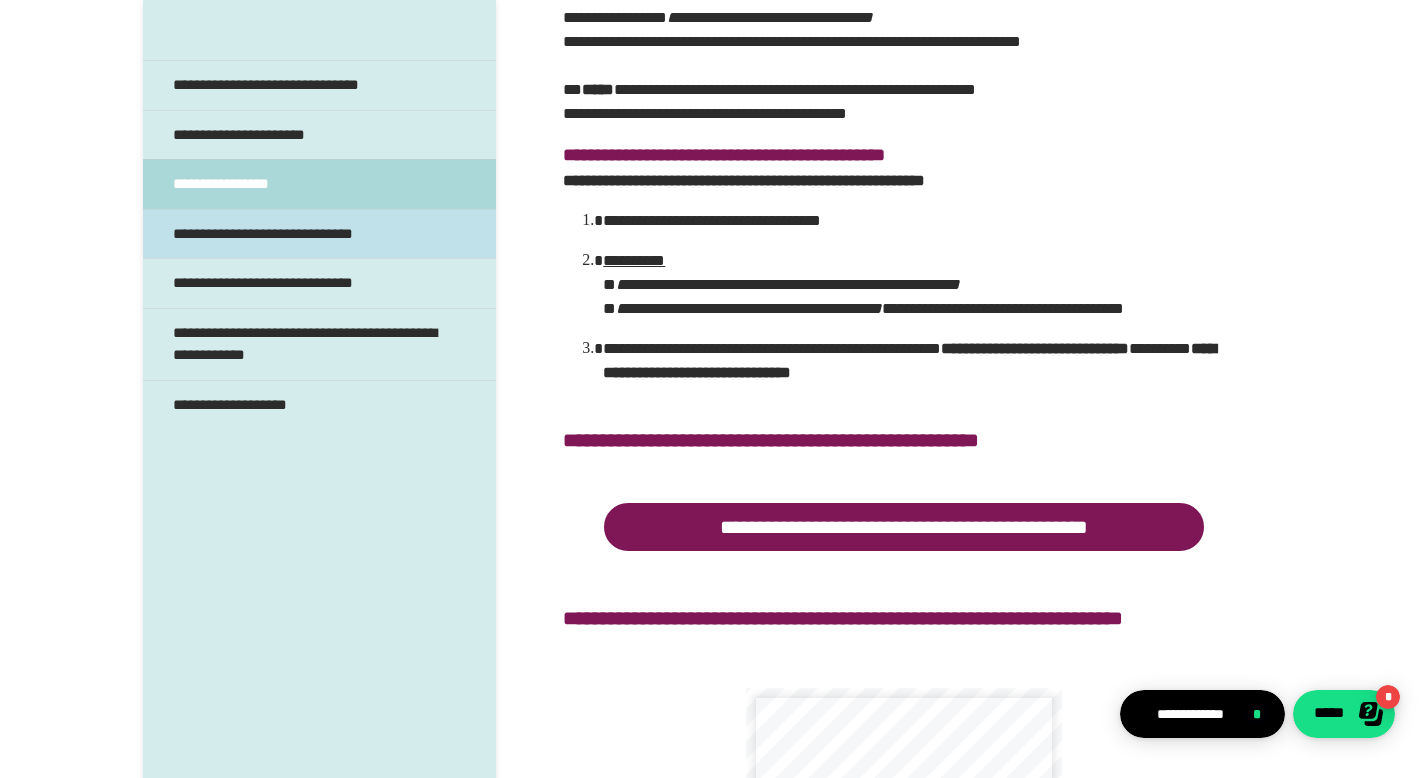 click on "**********" at bounding box center [299, 234] 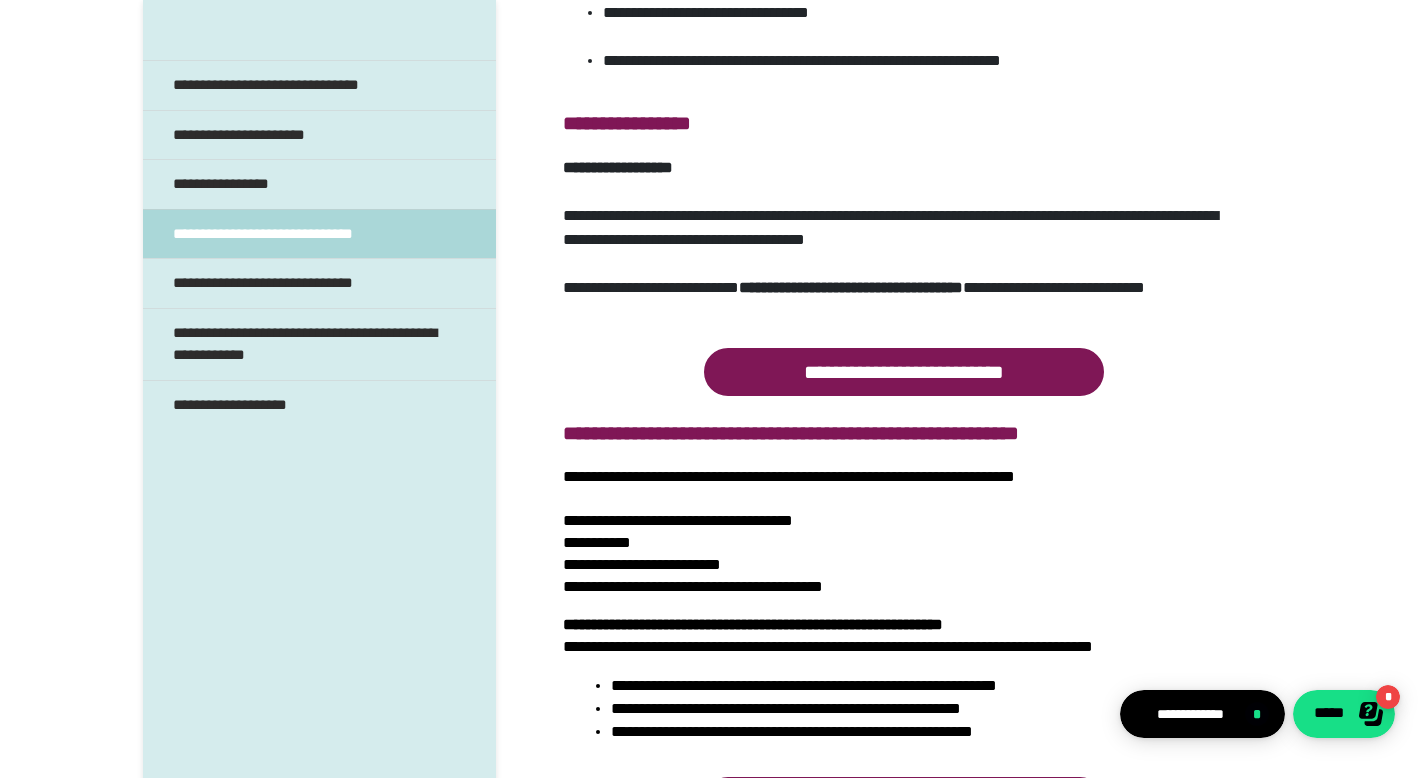 scroll, scrollTop: 1940, scrollLeft: 0, axis: vertical 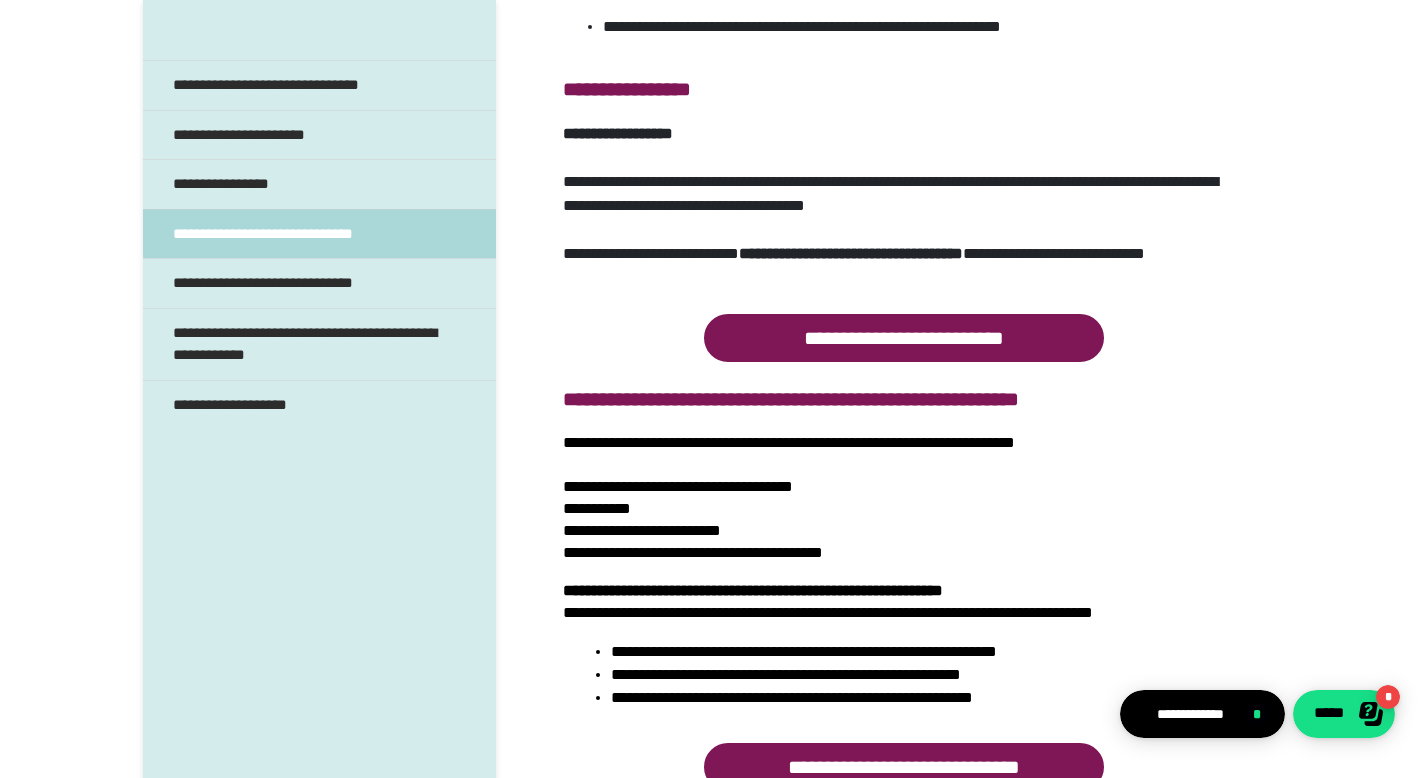 click on "**********" at bounding box center [904, 338] 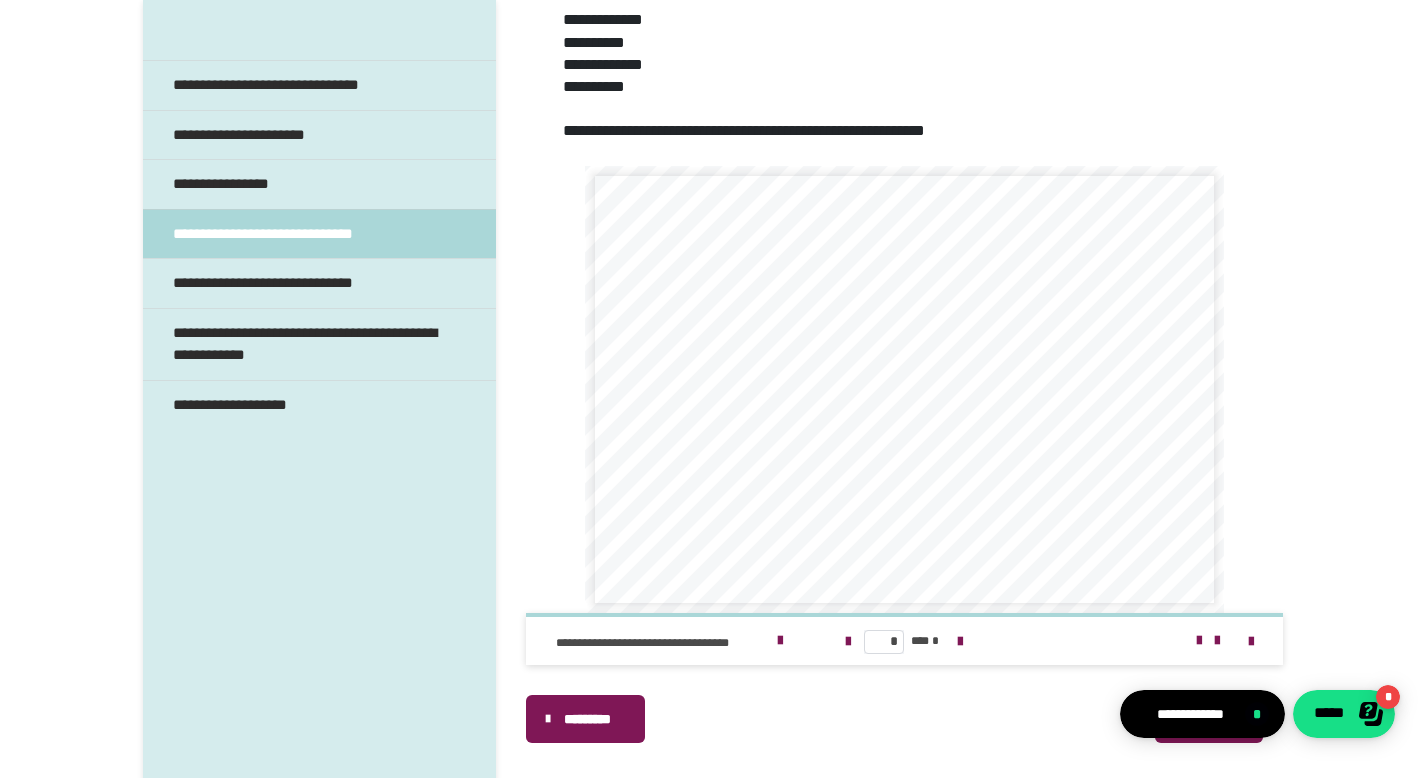 scroll, scrollTop: 3085, scrollLeft: 0, axis: vertical 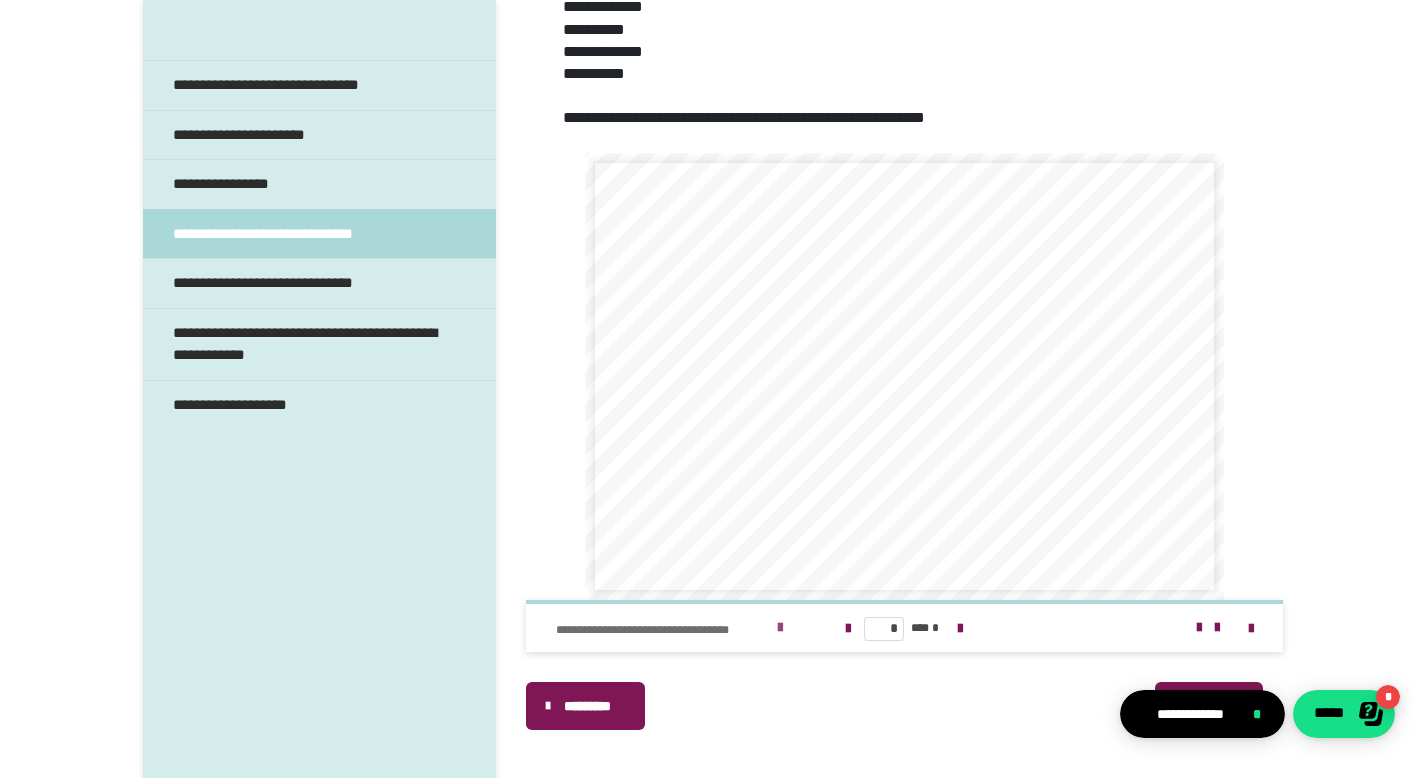 click at bounding box center (780, 628) 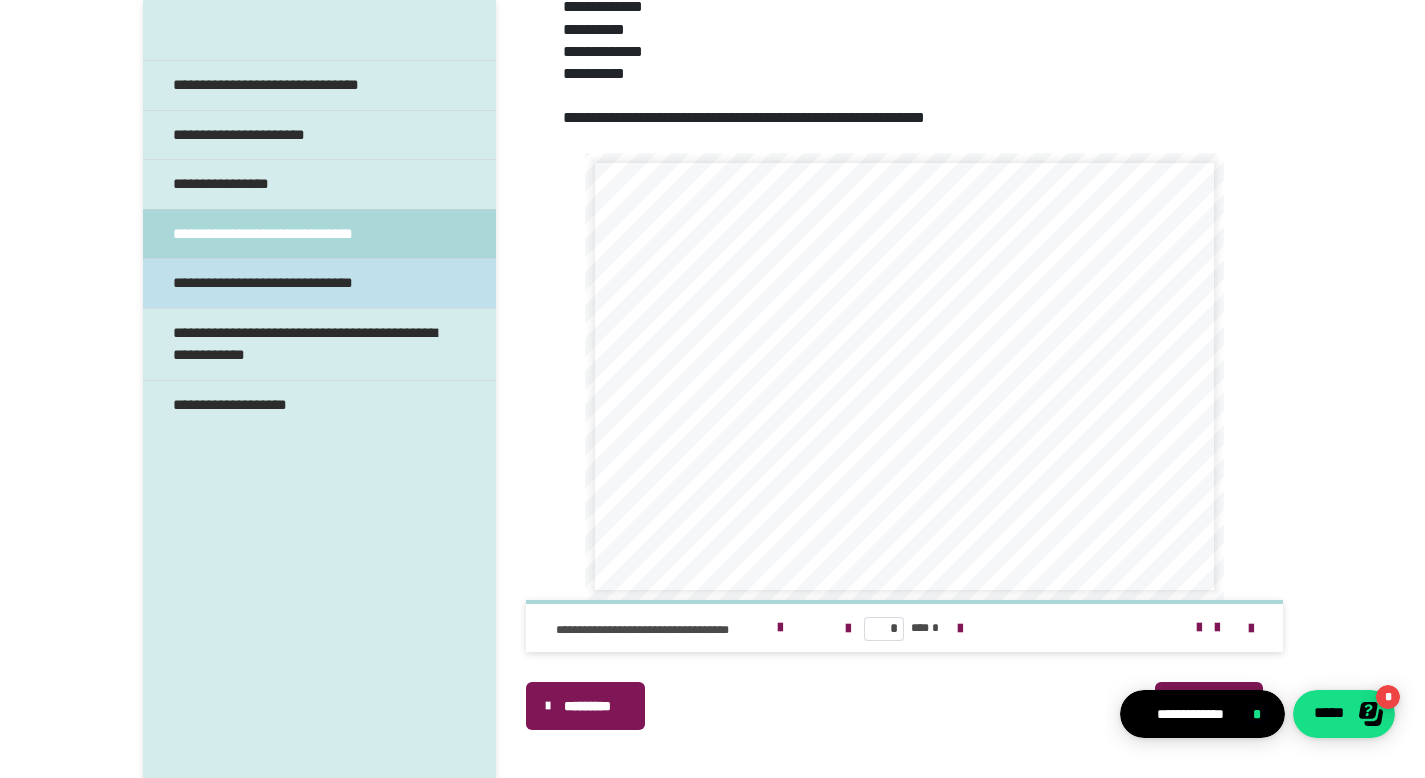 click on "**********" at bounding box center (287, 283) 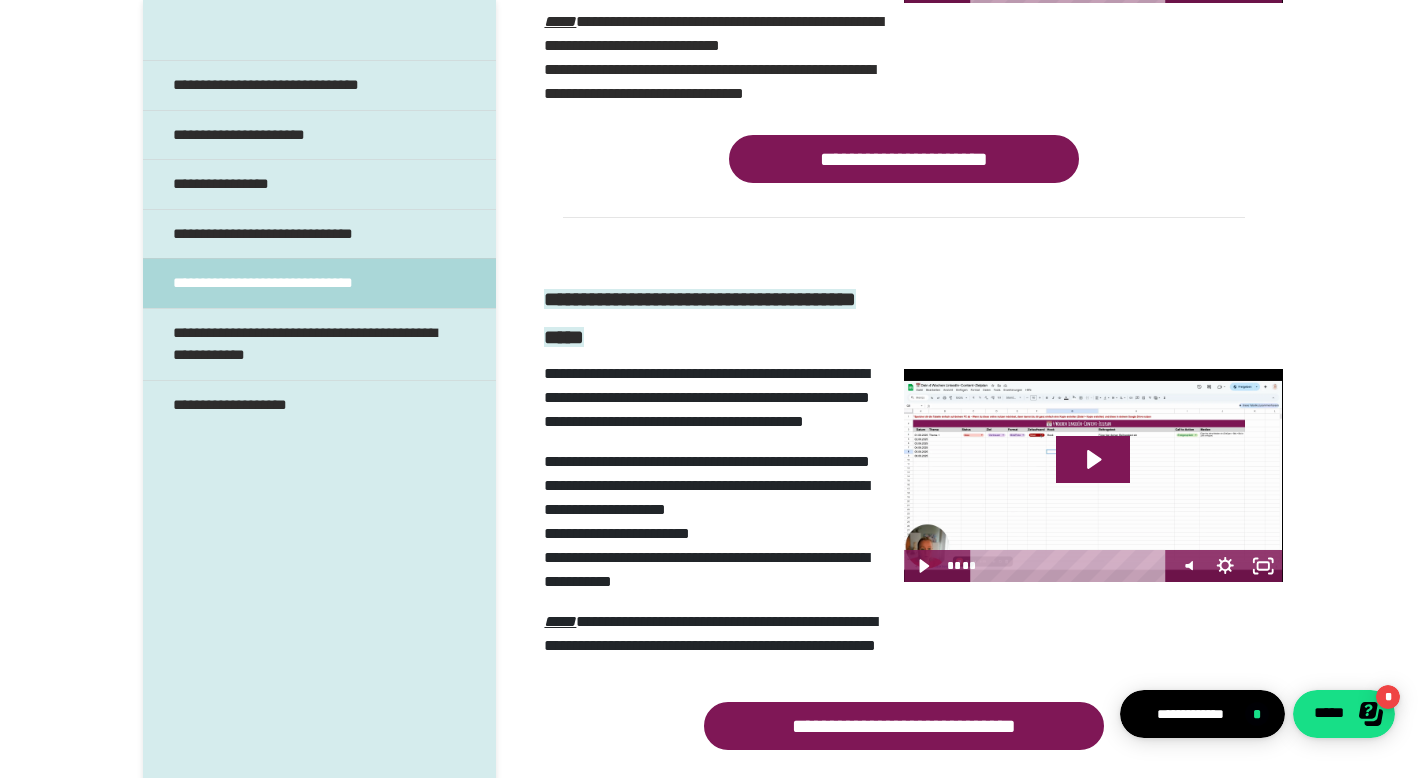 scroll, scrollTop: 855, scrollLeft: 0, axis: vertical 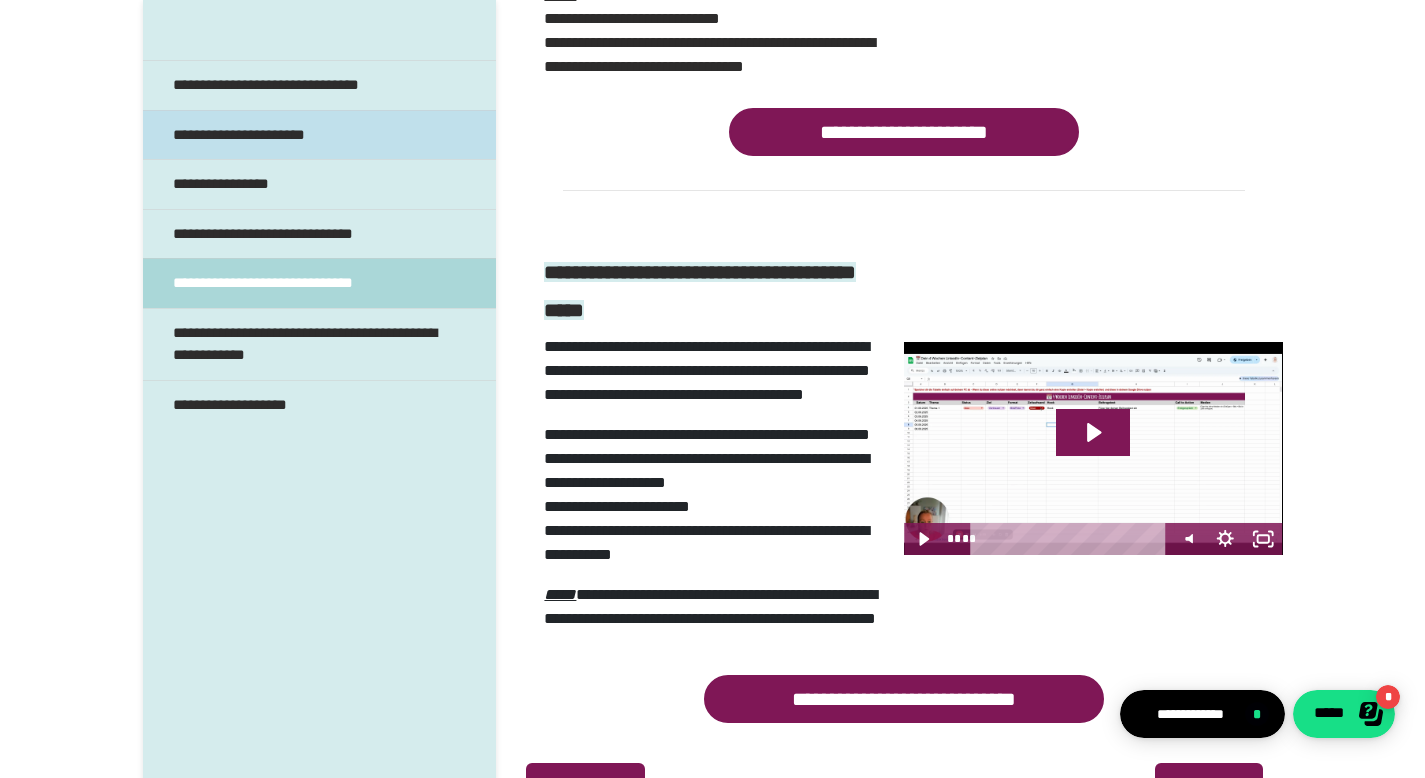 click on "**********" at bounding box center (261, 135) 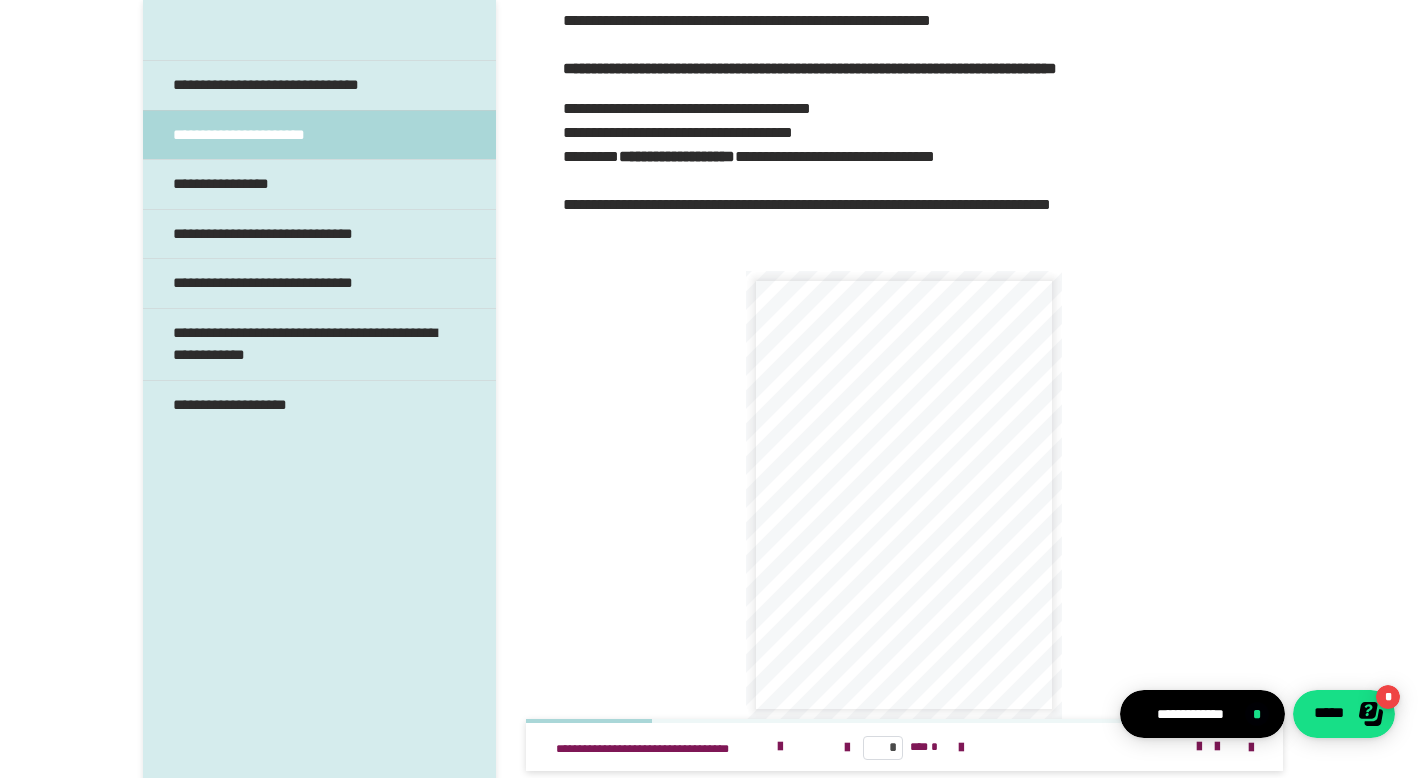 scroll, scrollTop: 688, scrollLeft: 0, axis: vertical 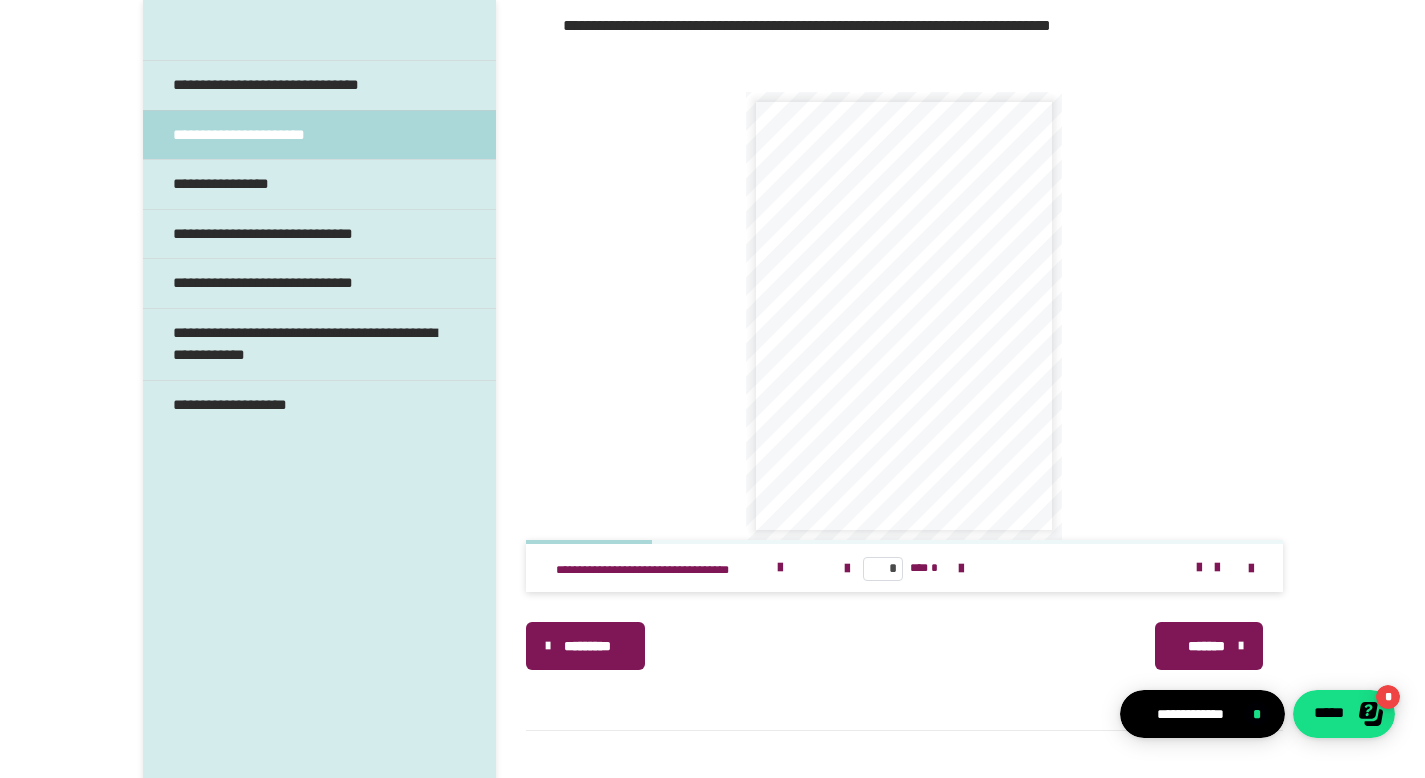 click on "* *** *" at bounding box center (904, 568) 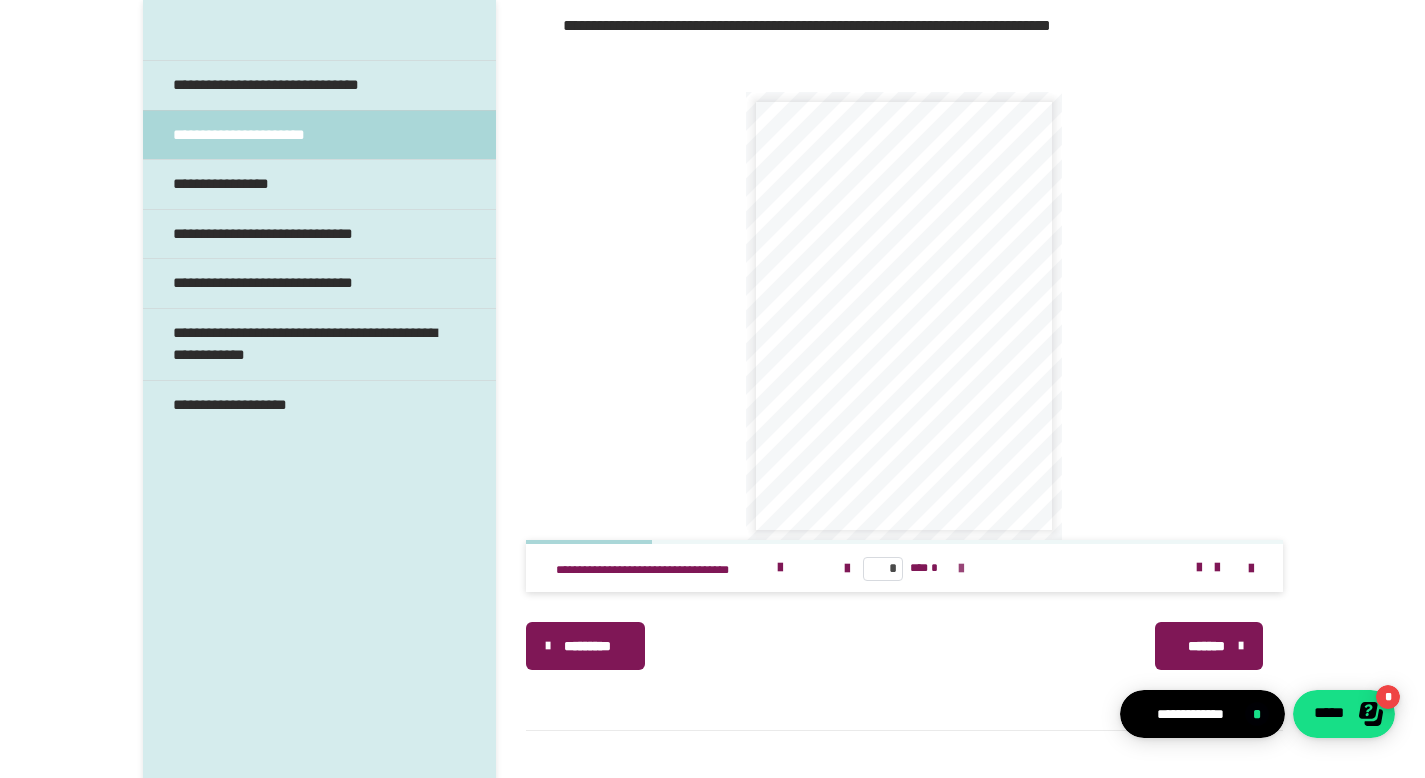 click at bounding box center (961, 569) 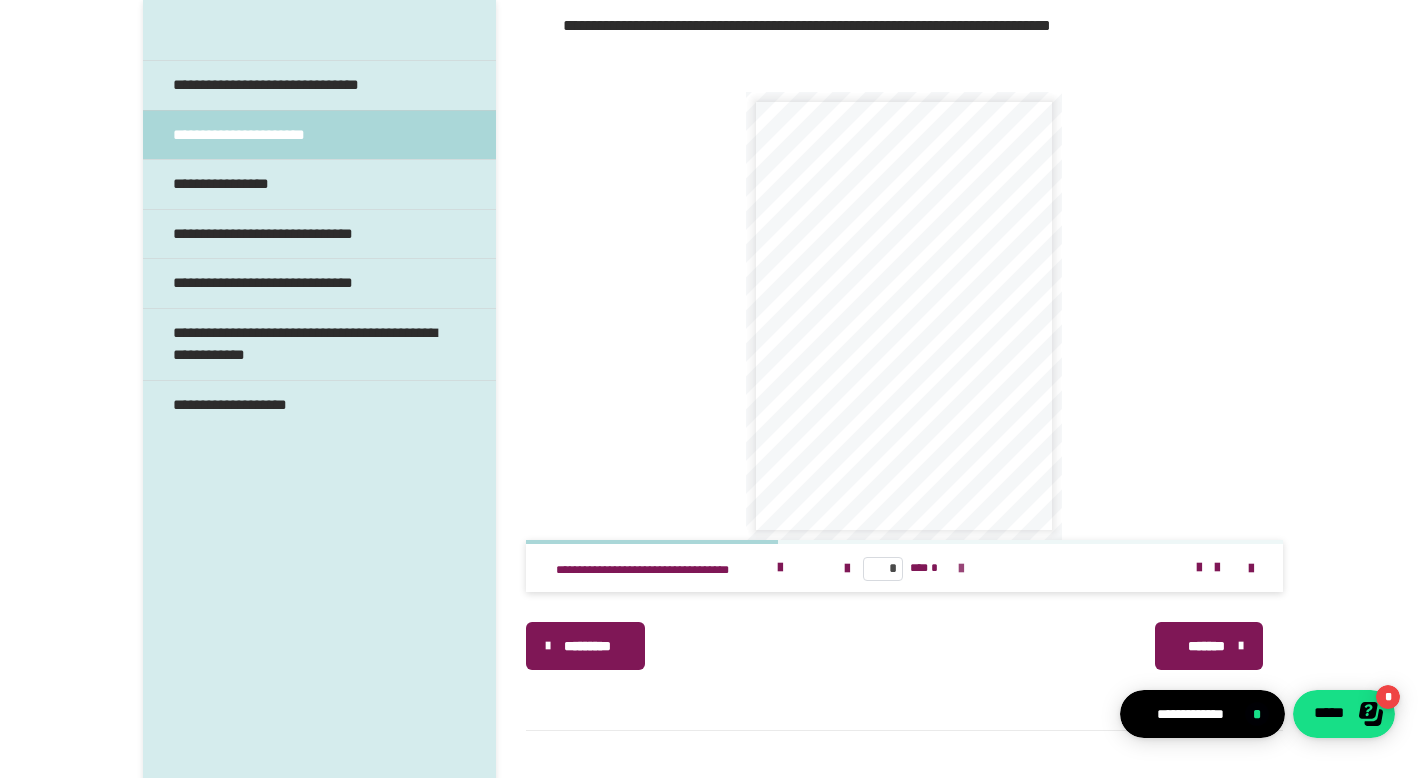 click at bounding box center (961, 569) 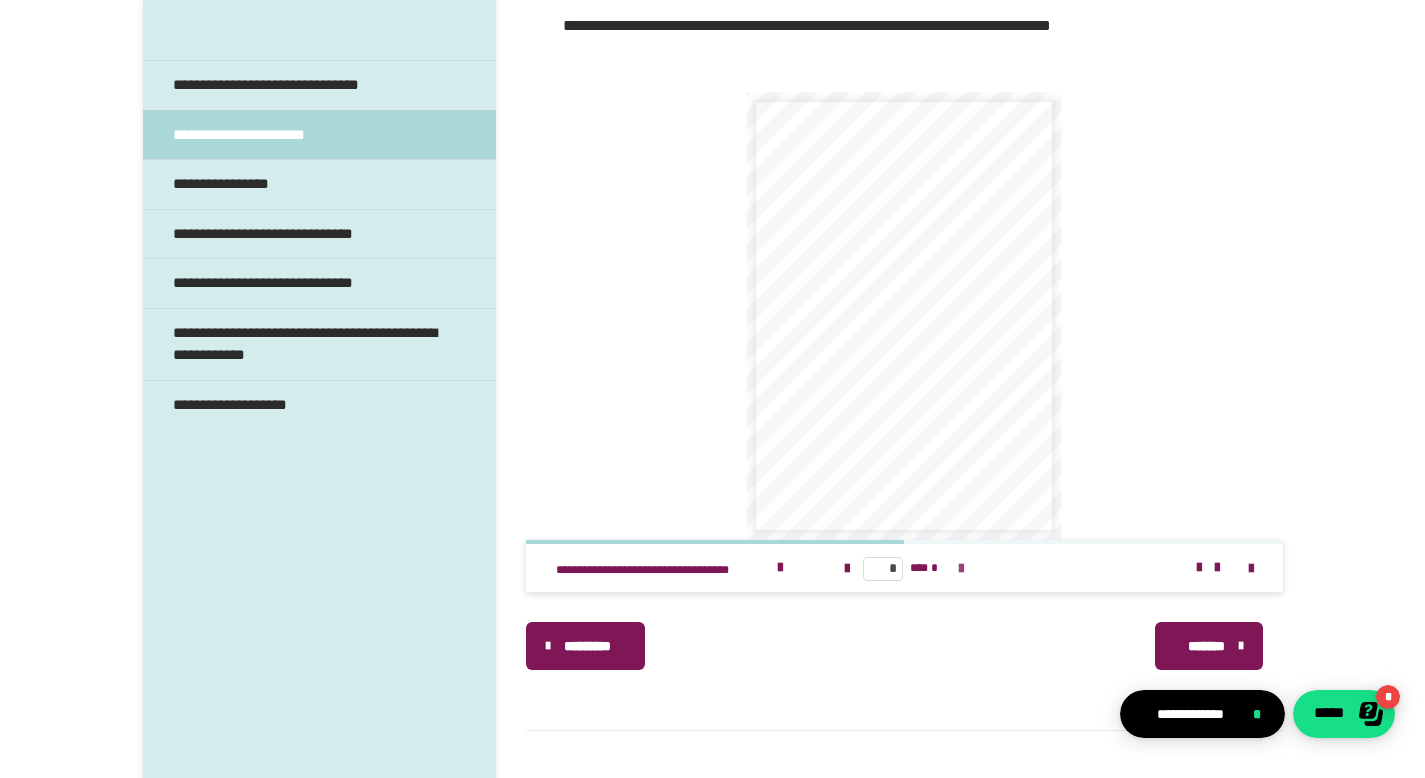 click at bounding box center [961, 569] 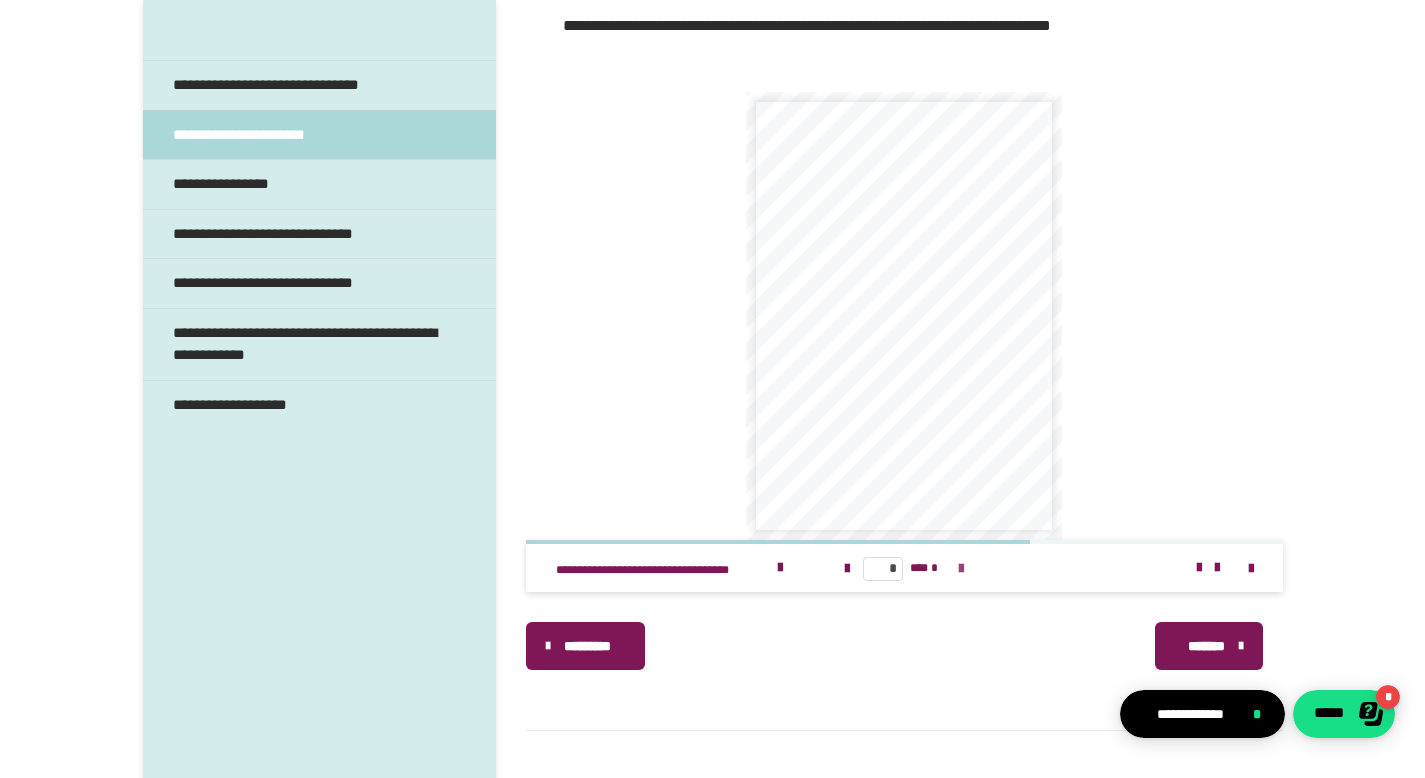 click at bounding box center [961, 569] 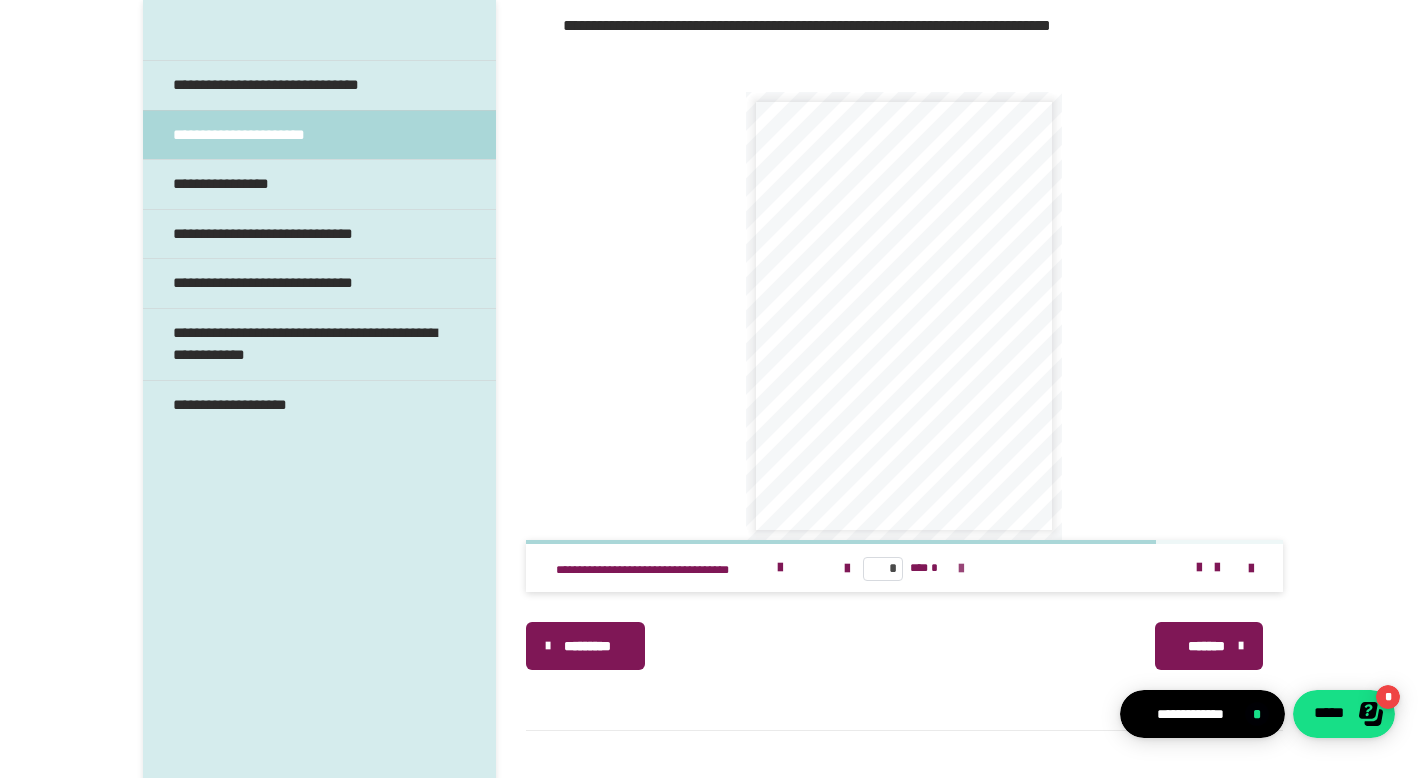 click at bounding box center [961, 569] 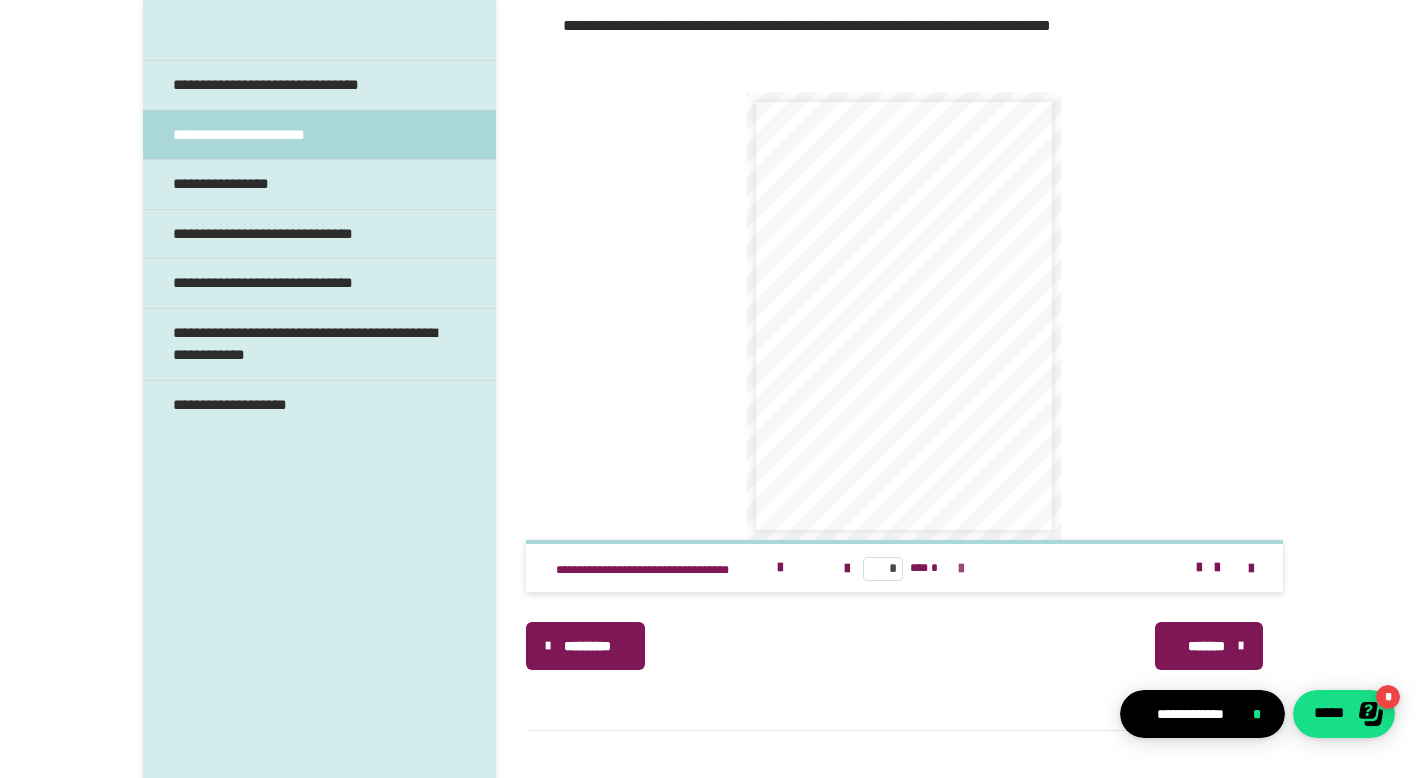click on "* *** *" at bounding box center [904, 568] 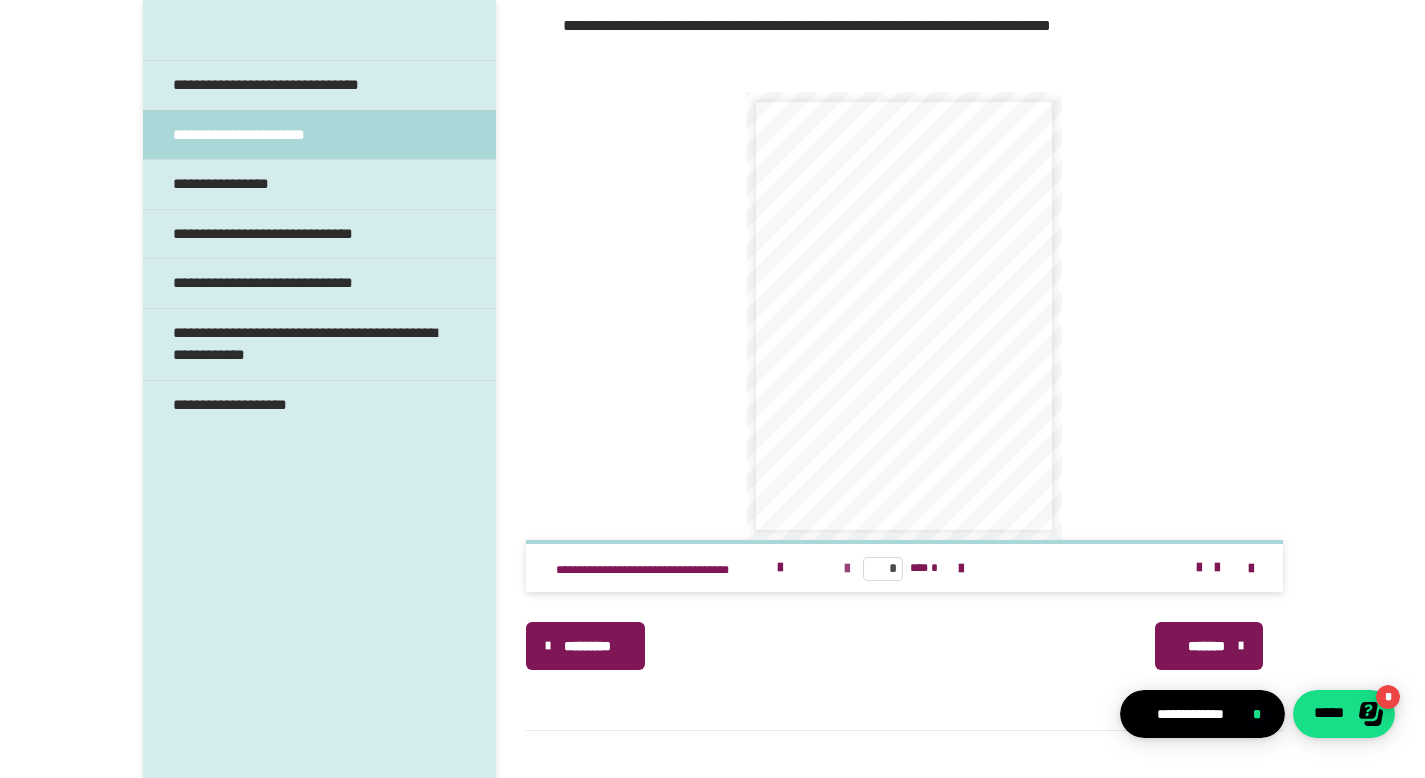 click at bounding box center (847, 569) 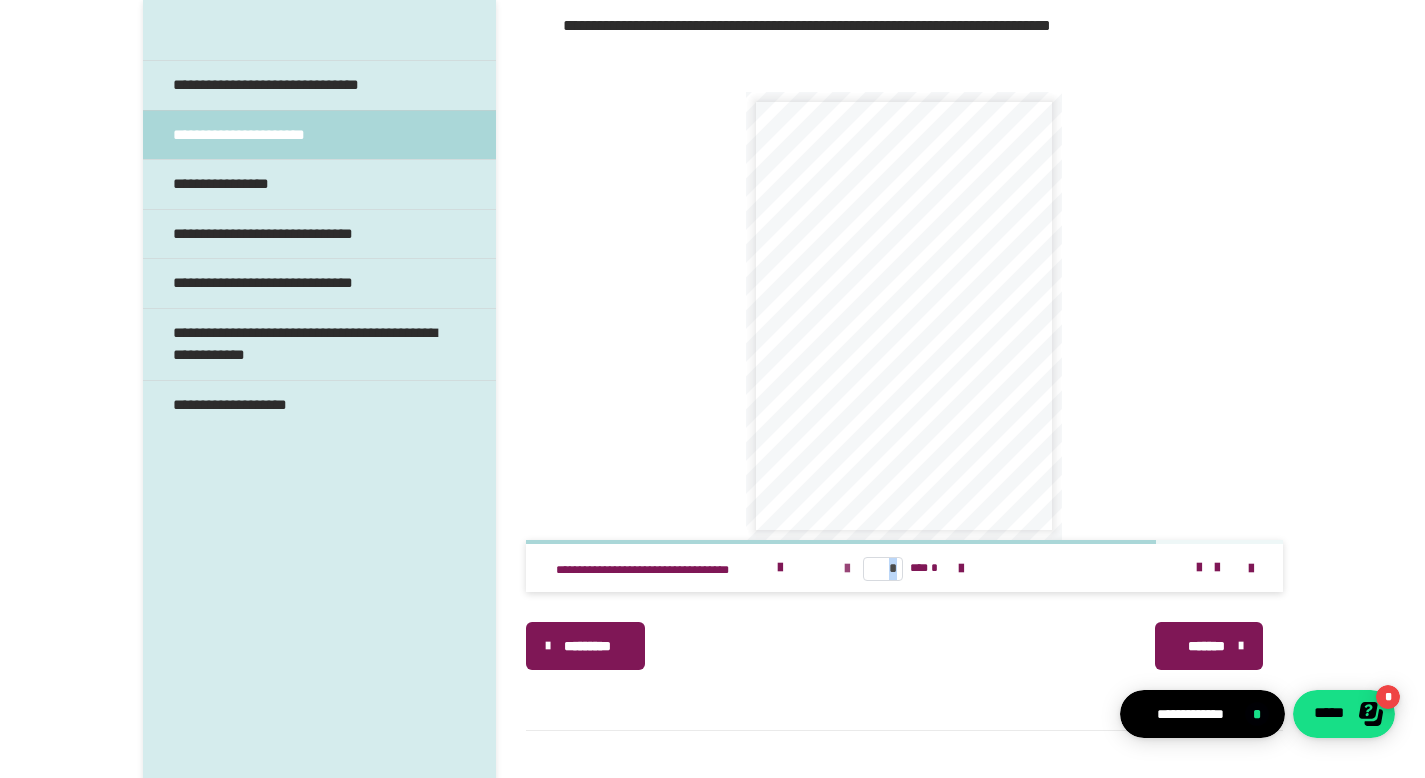 click at bounding box center (847, 569) 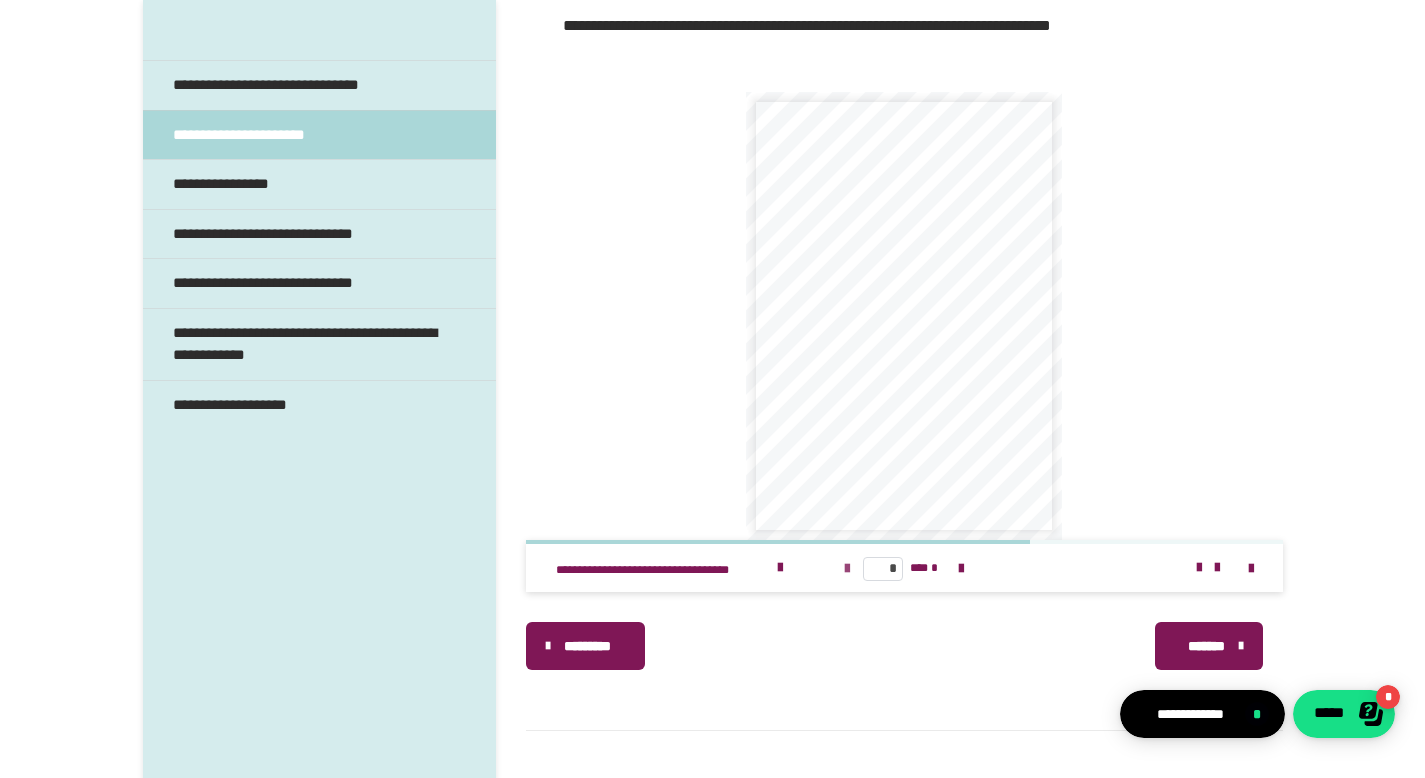 click at bounding box center (847, 569) 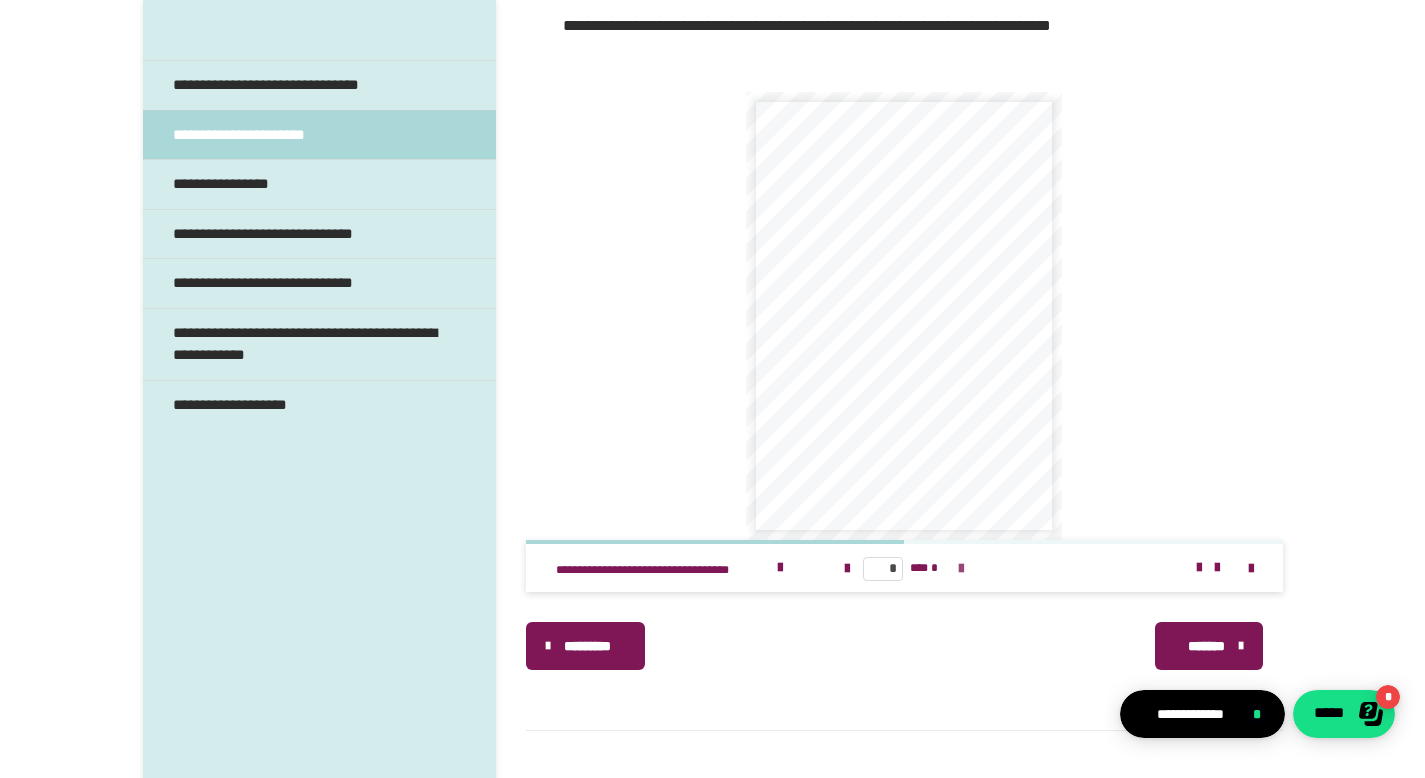 click at bounding box center (961, 569) 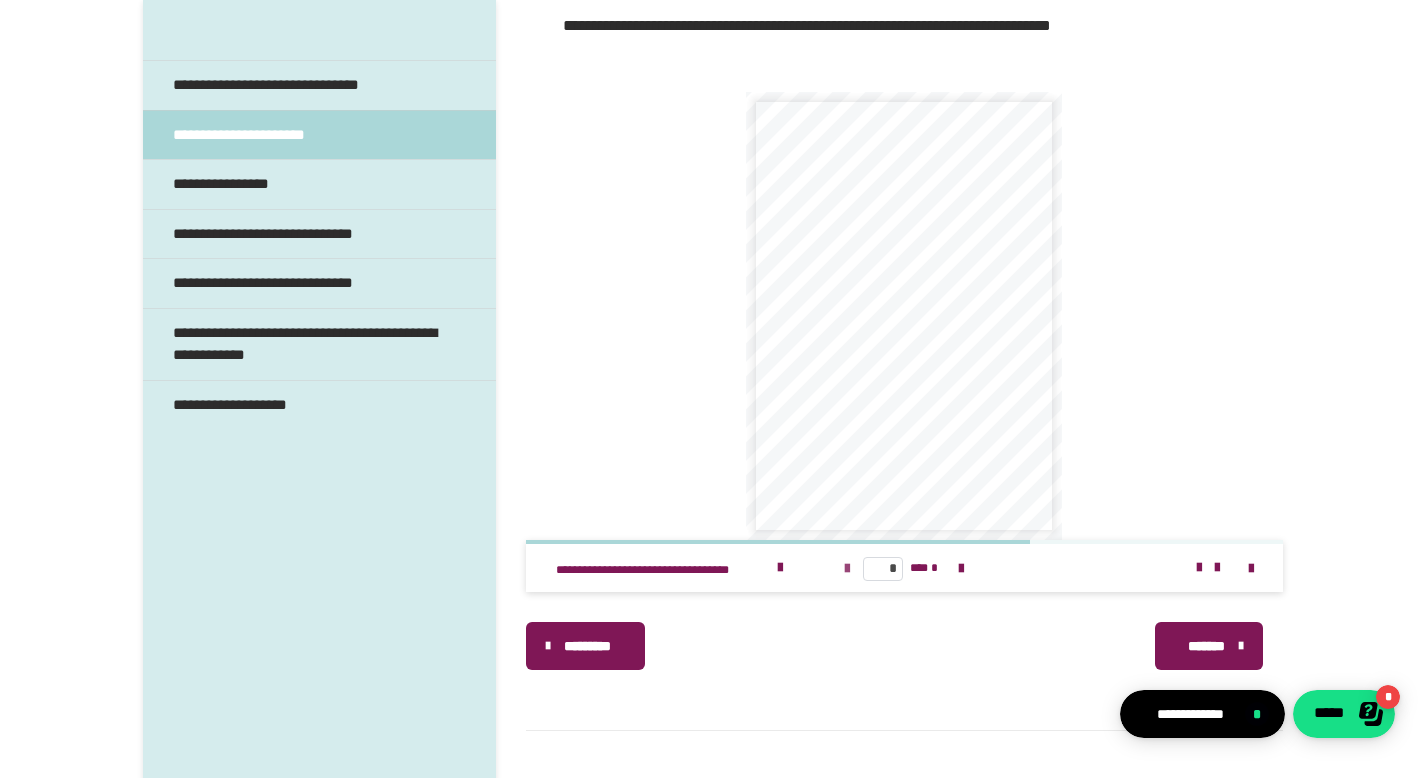 click at bounding box center [847, 569] 